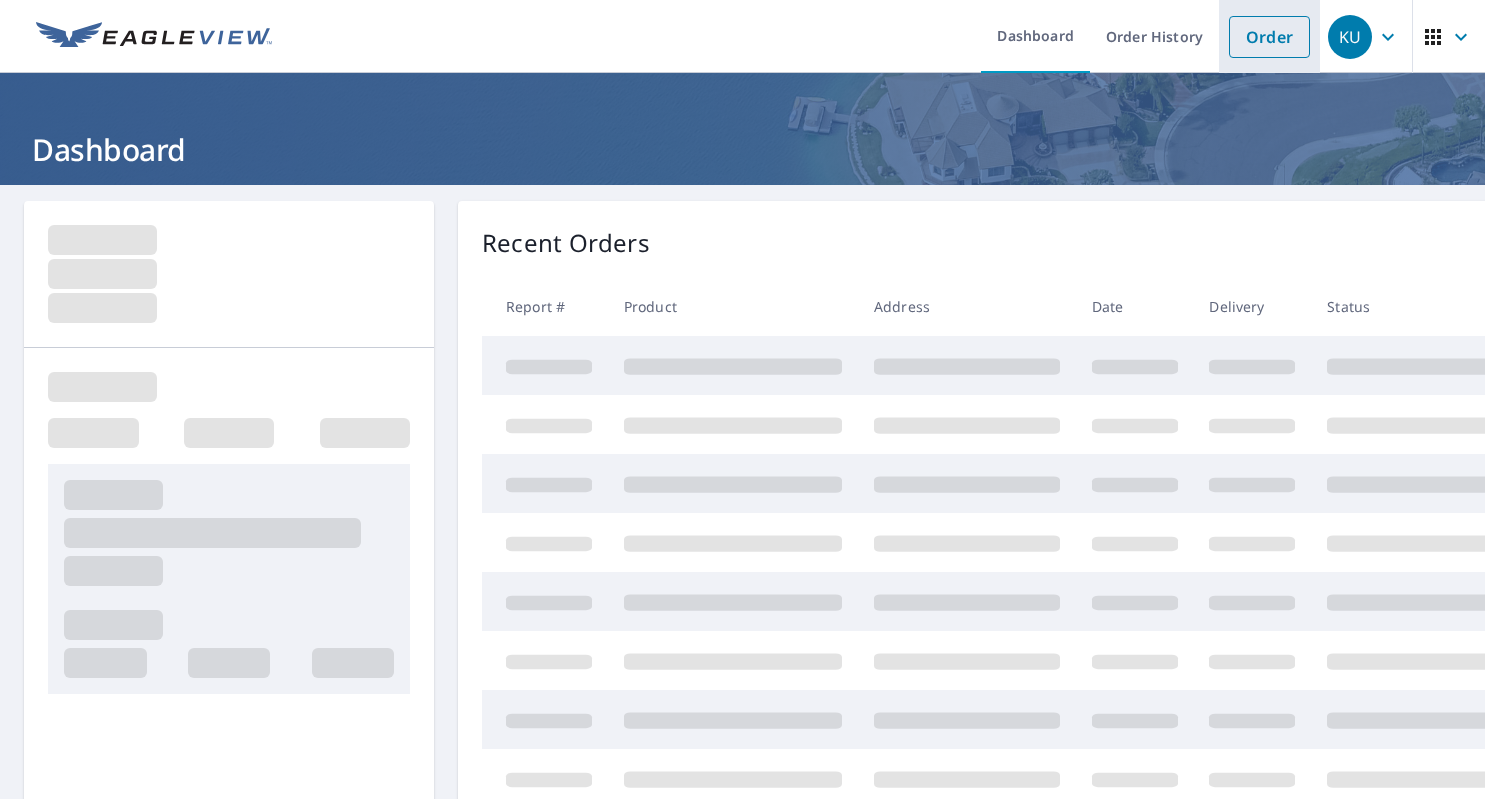 scroll, scrollTop: 0, scrollLeft: 0, axis: both 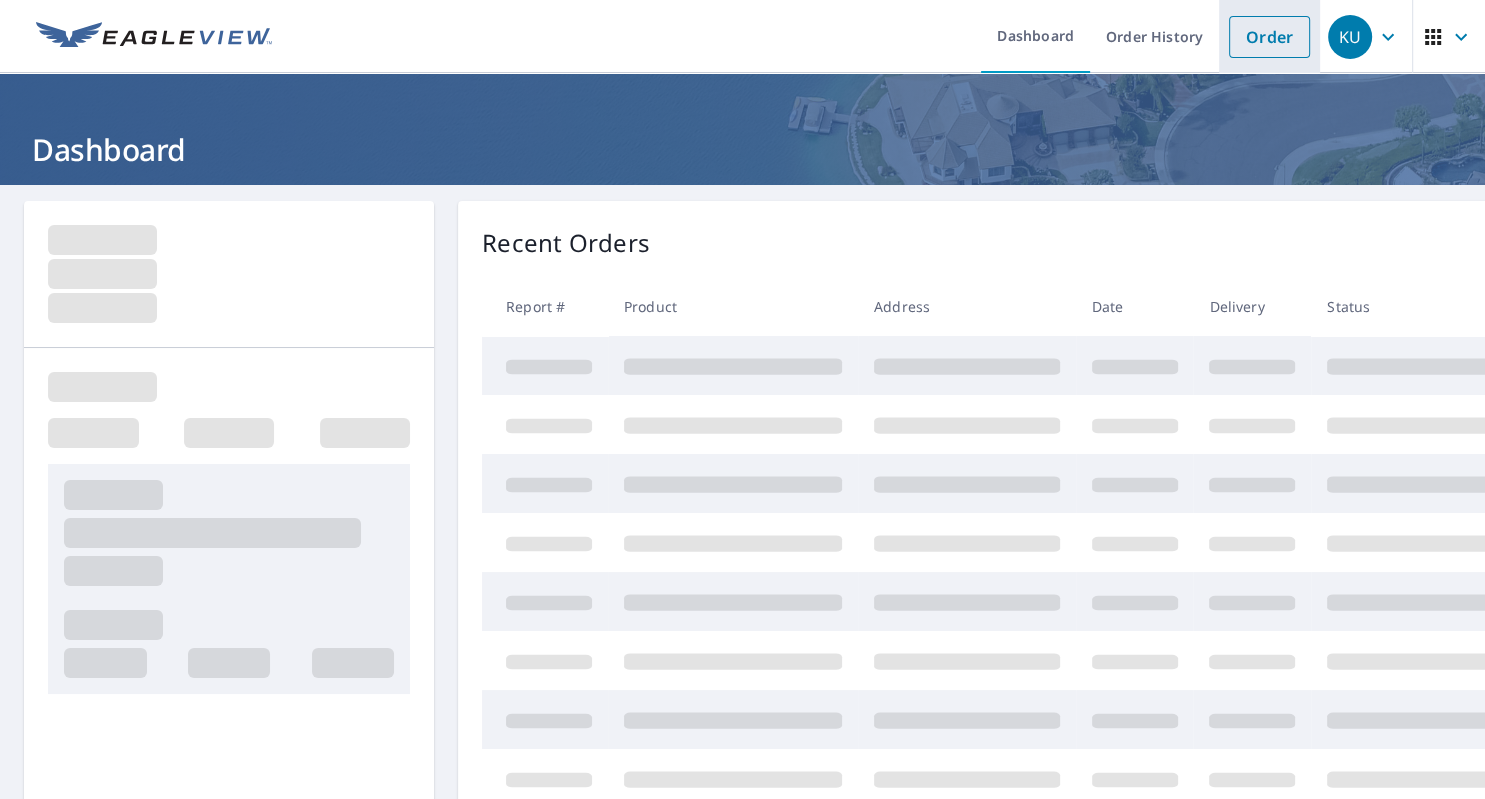 click on "Order" at bounding box center [1269, 37] 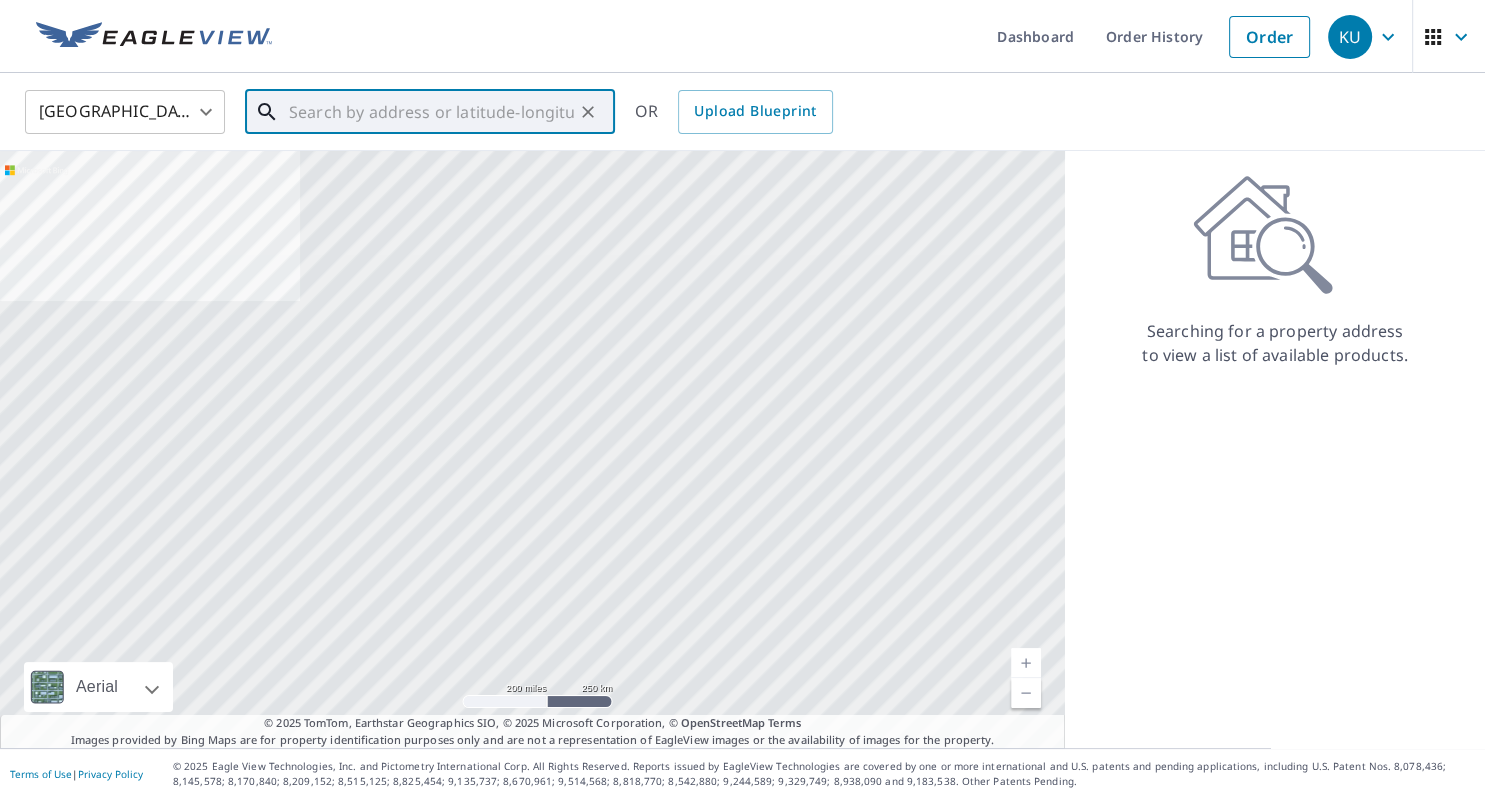 paste on "1827 Quincy St" 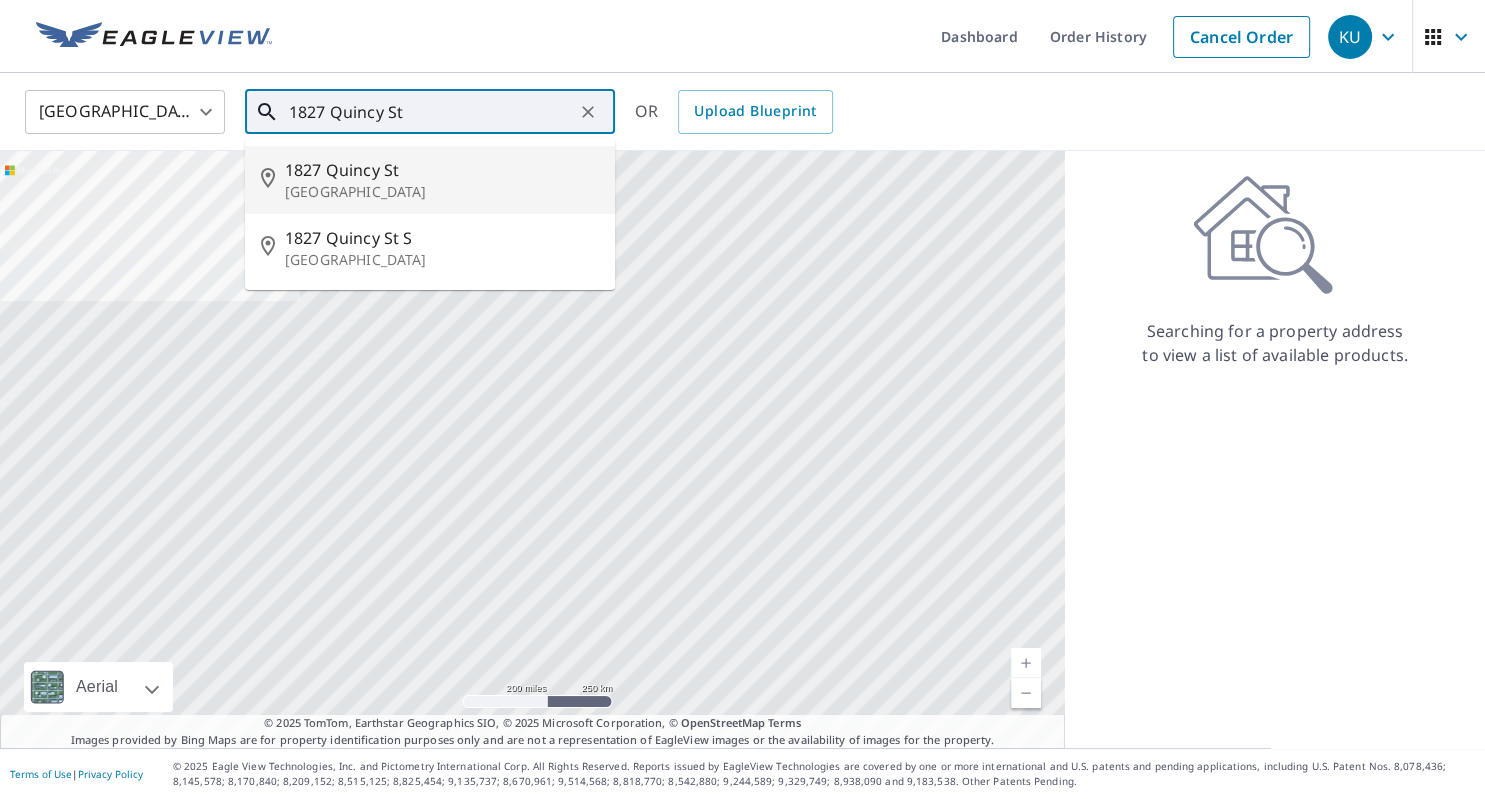 click on "1827 Quincy St" at bounding box center [442, 170] 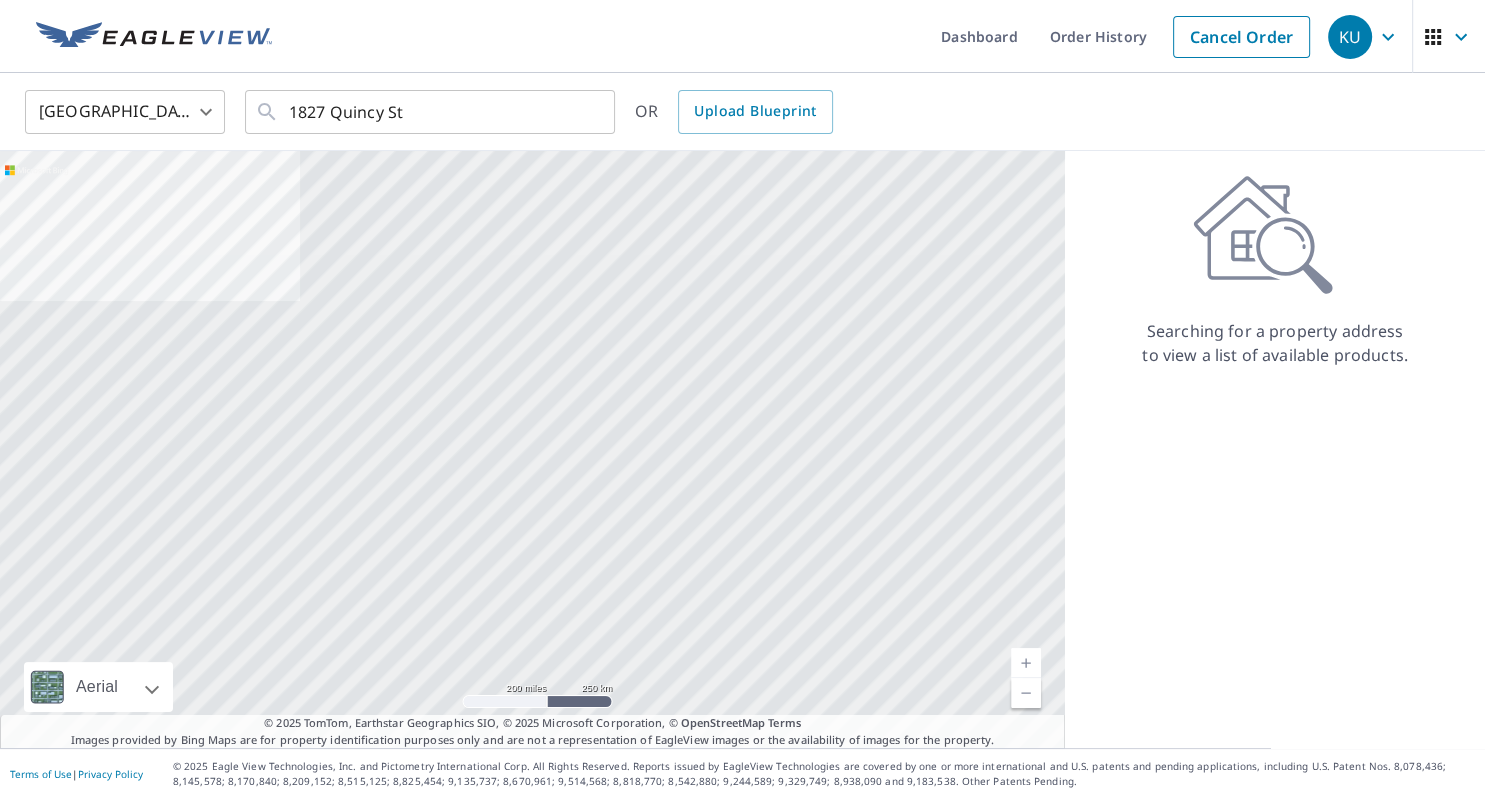 type on "1827 Quincy St Salina, KS 67401" 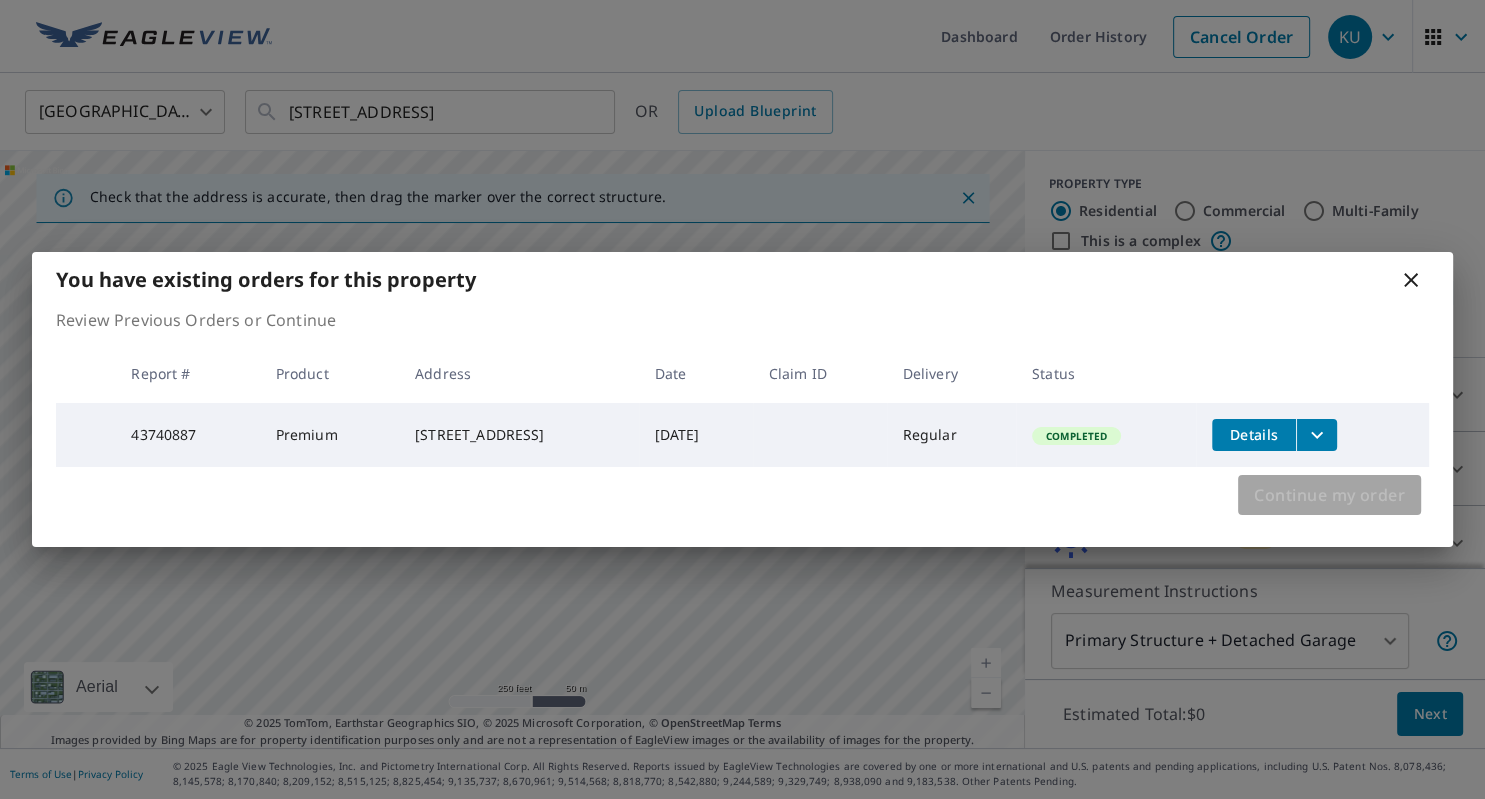 click on "Continue my order" at bounding box center [1329, 495] 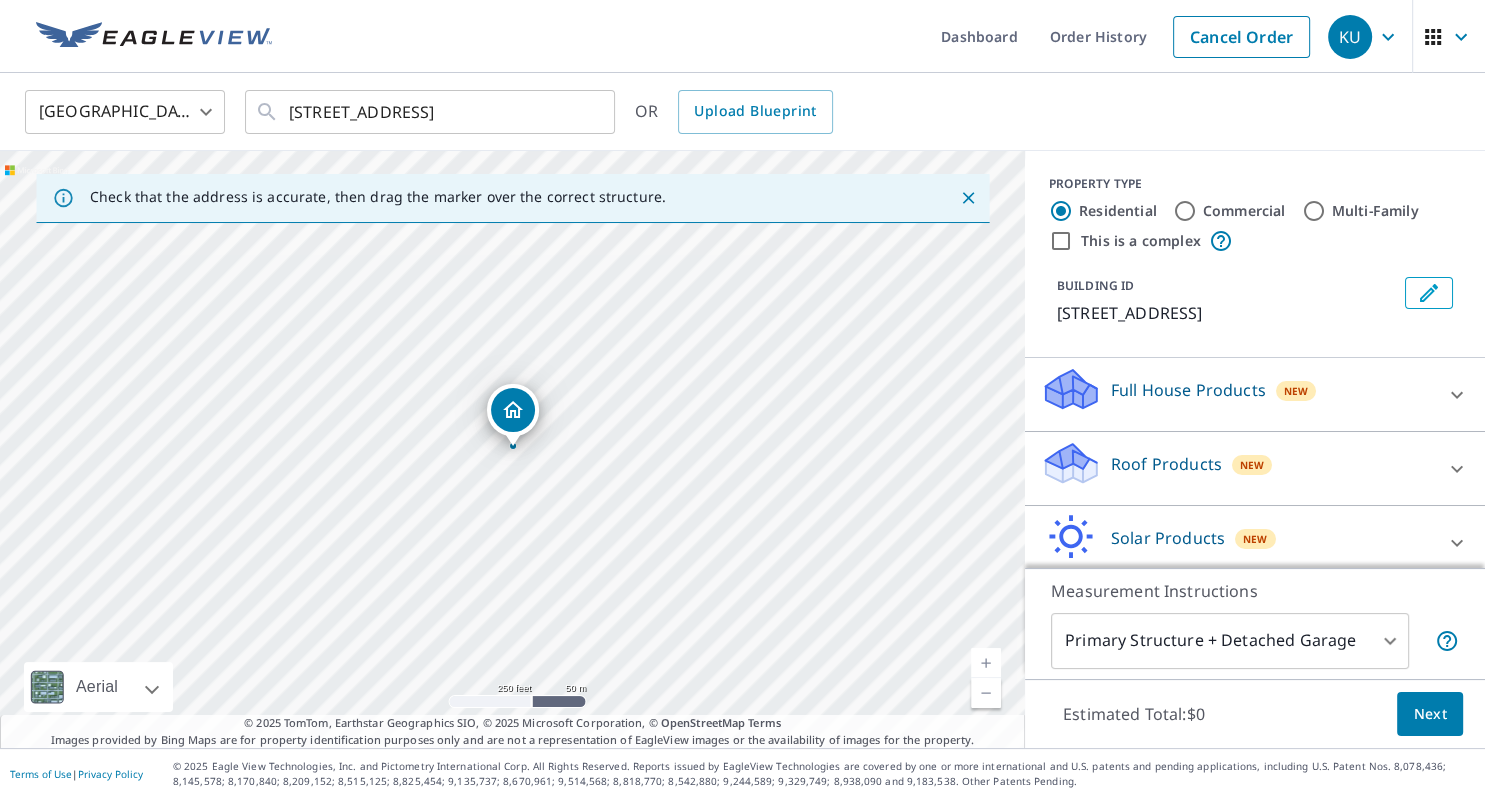 click 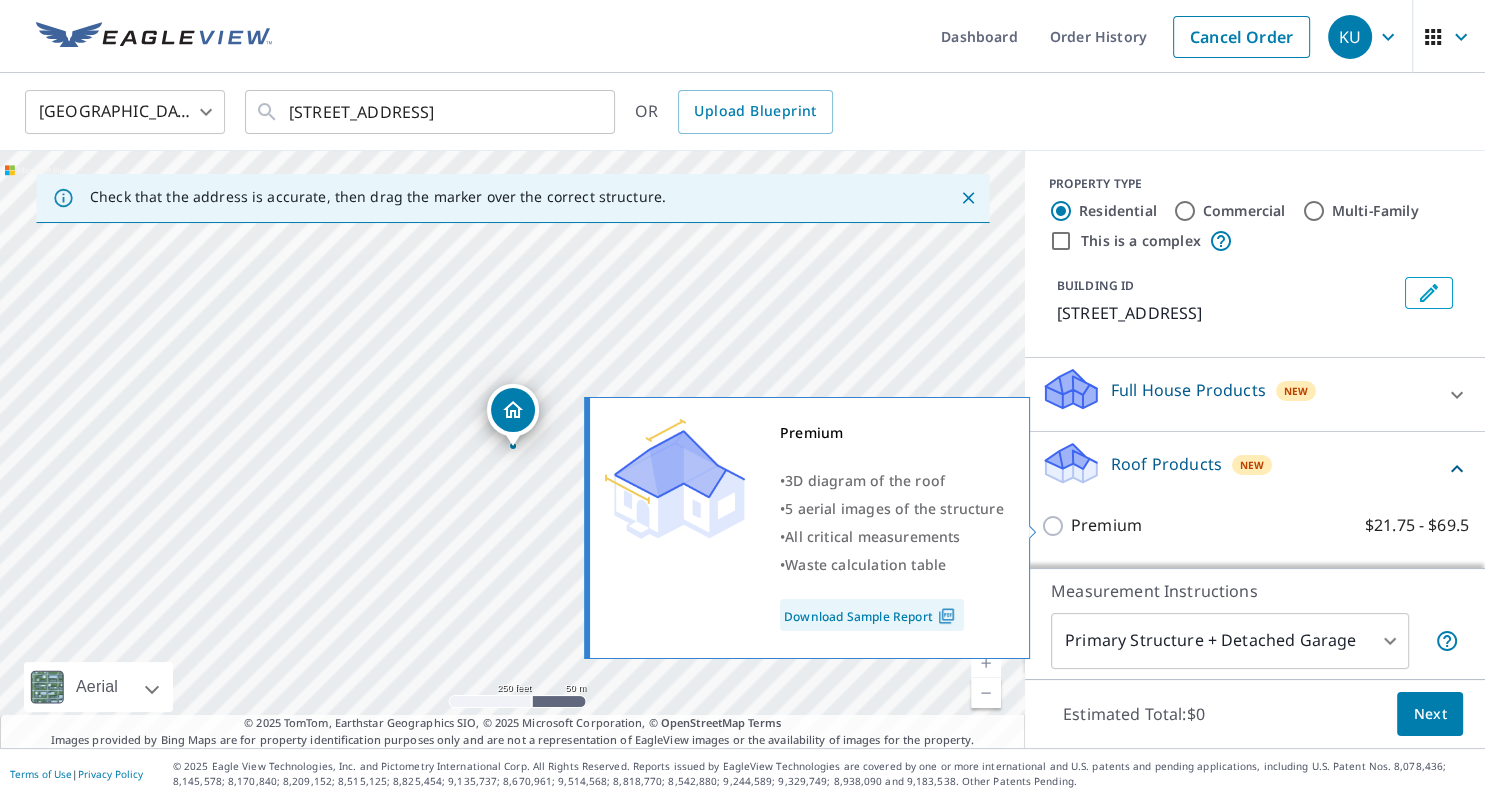 click on "Premium $21.75 - $69.5" at bounding box center [1056, 526] 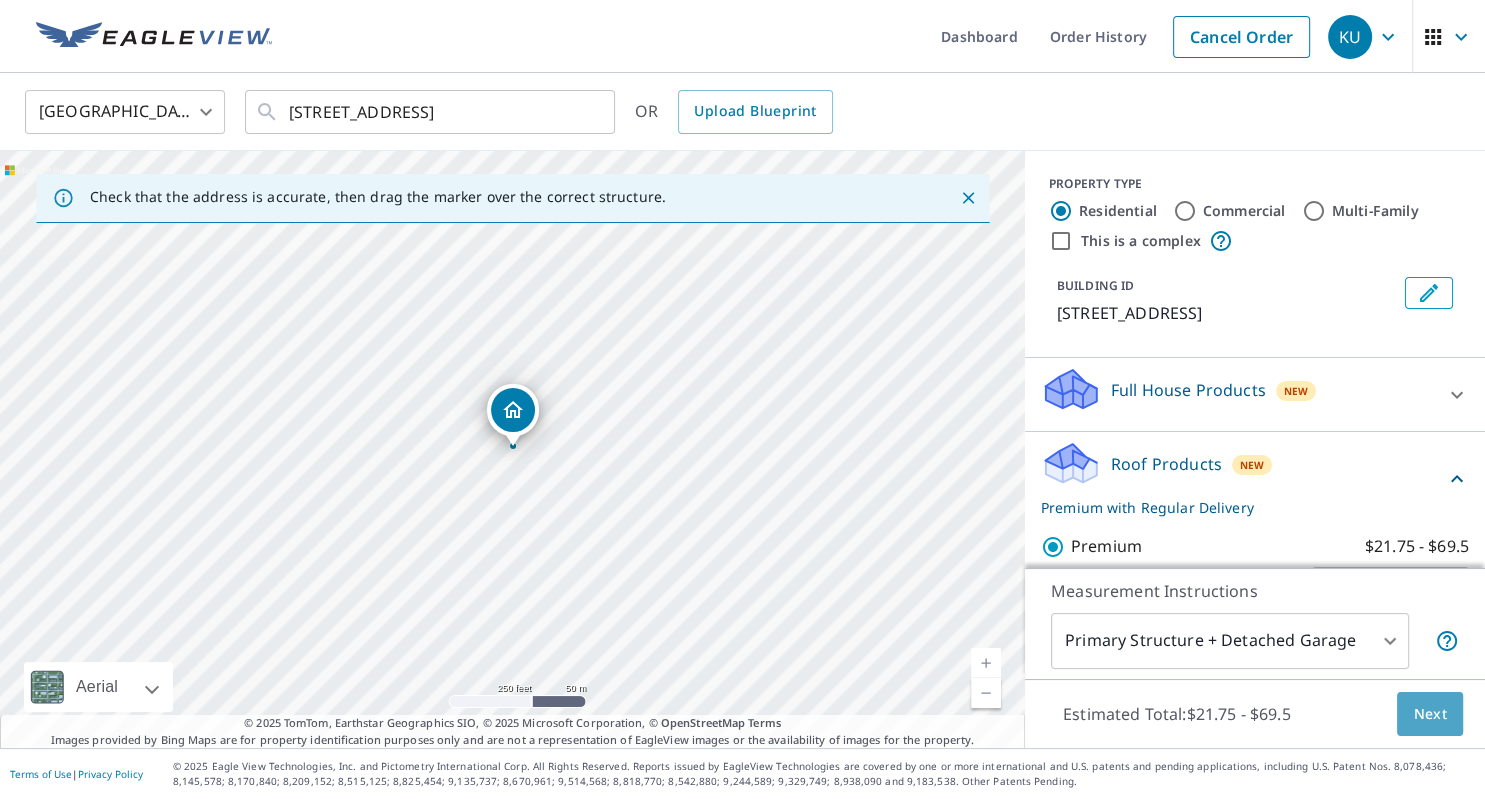 click on "Next" at bounding box center (1430, 714) 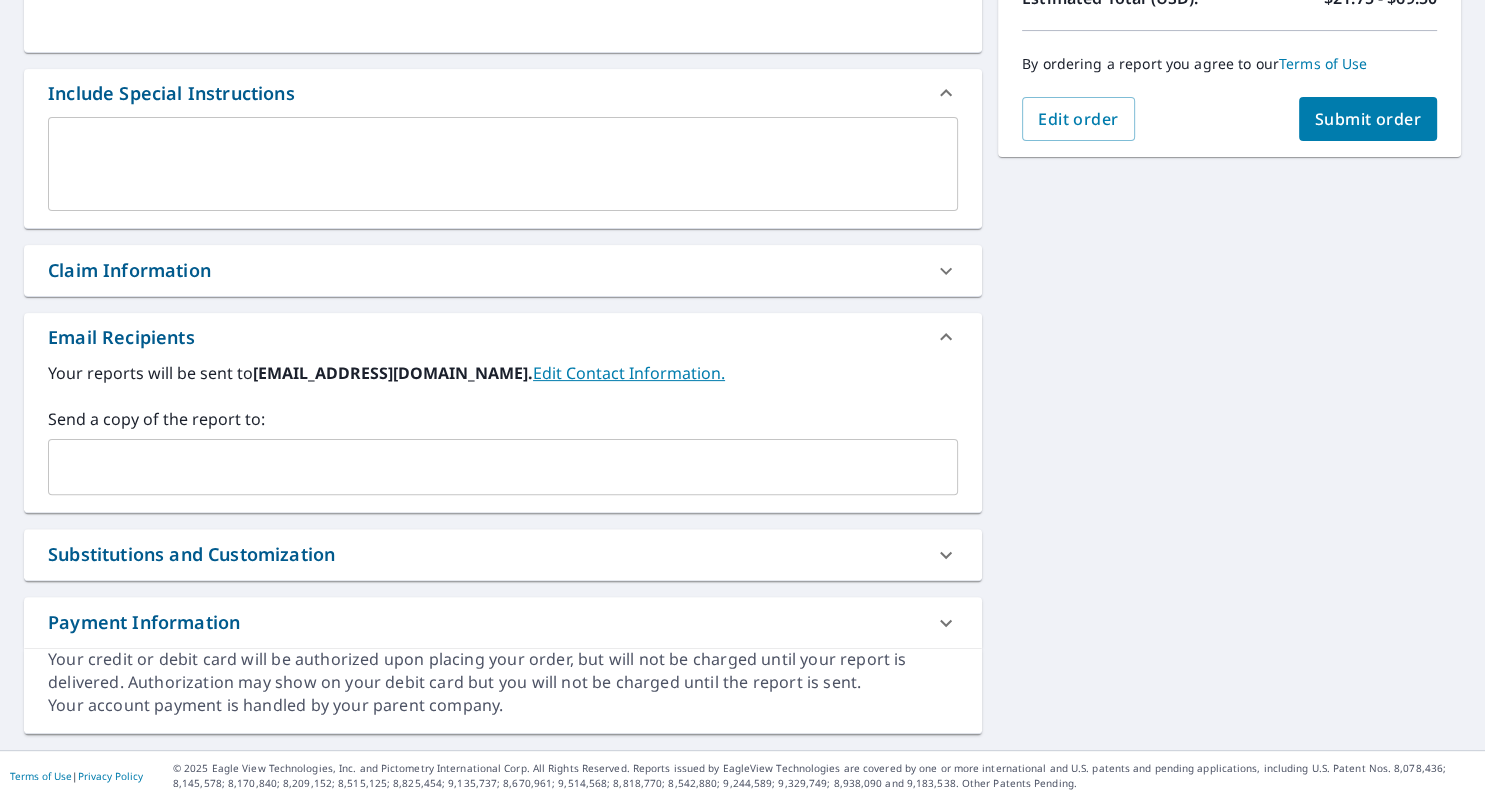 scroll, scrollTop: 481, scrollLeft: 0, axis: vertical 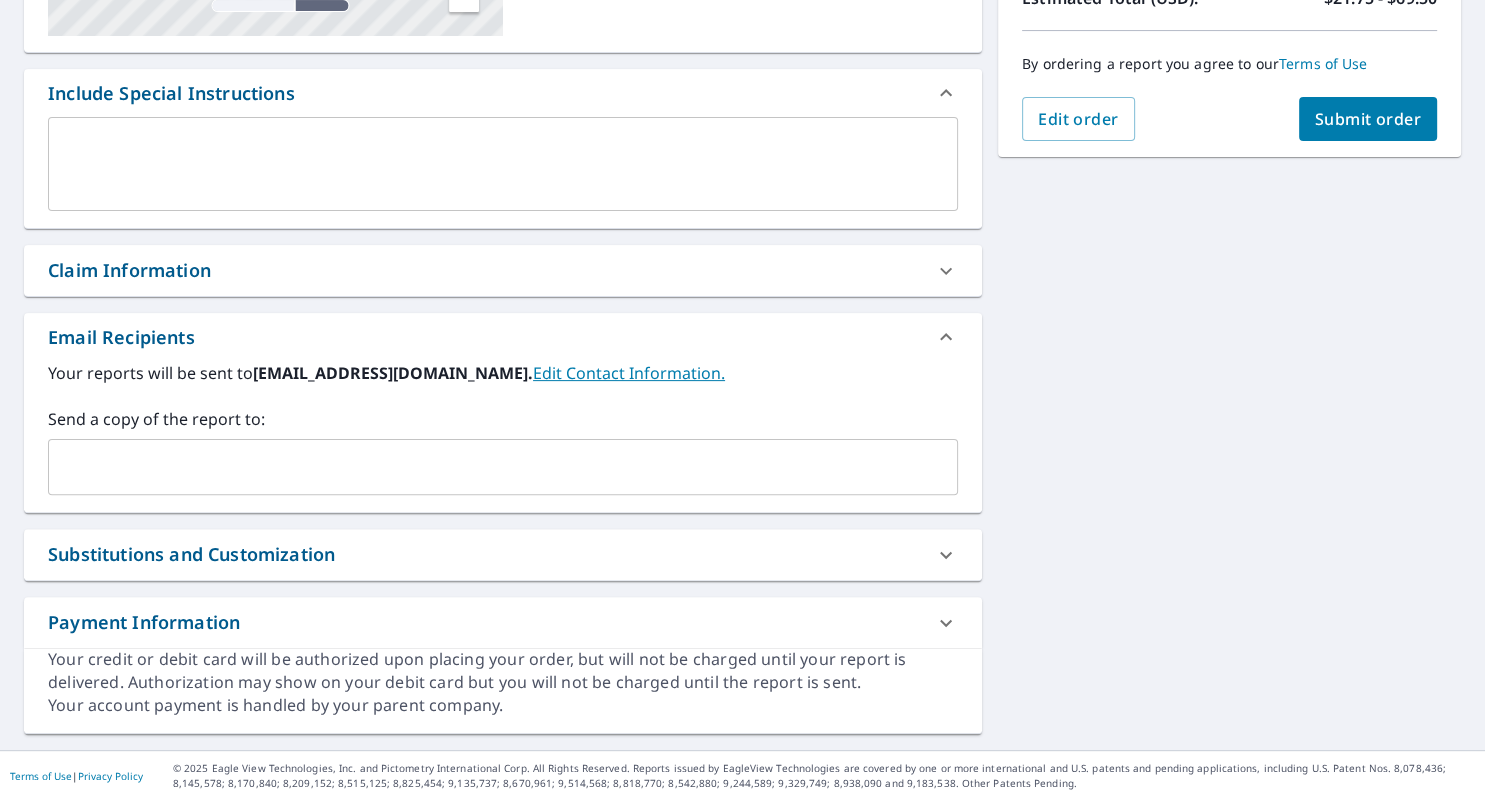 click on "Claim Information" at bounding box center [129, 270] 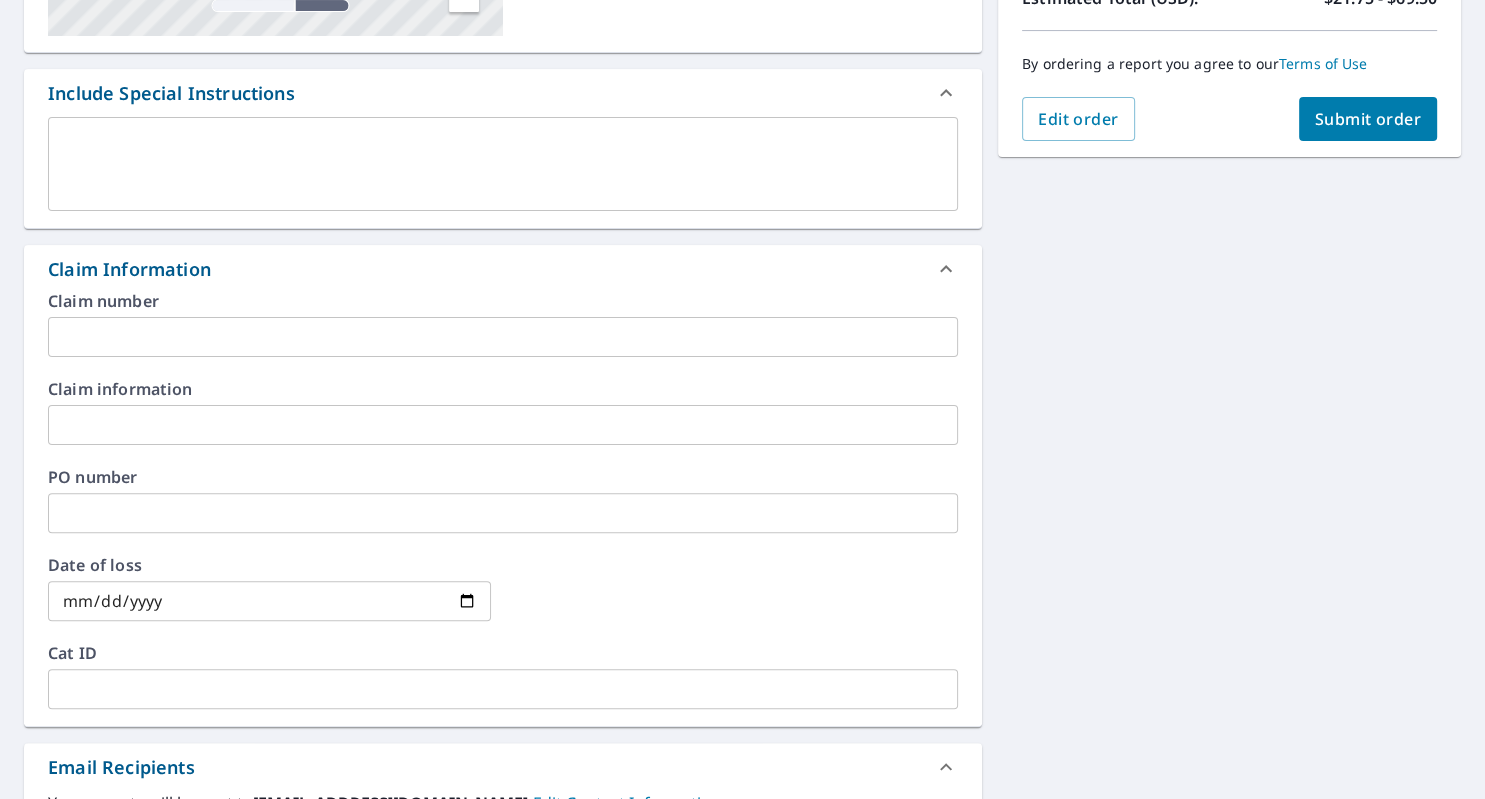 click at bounding box center [503, 337] 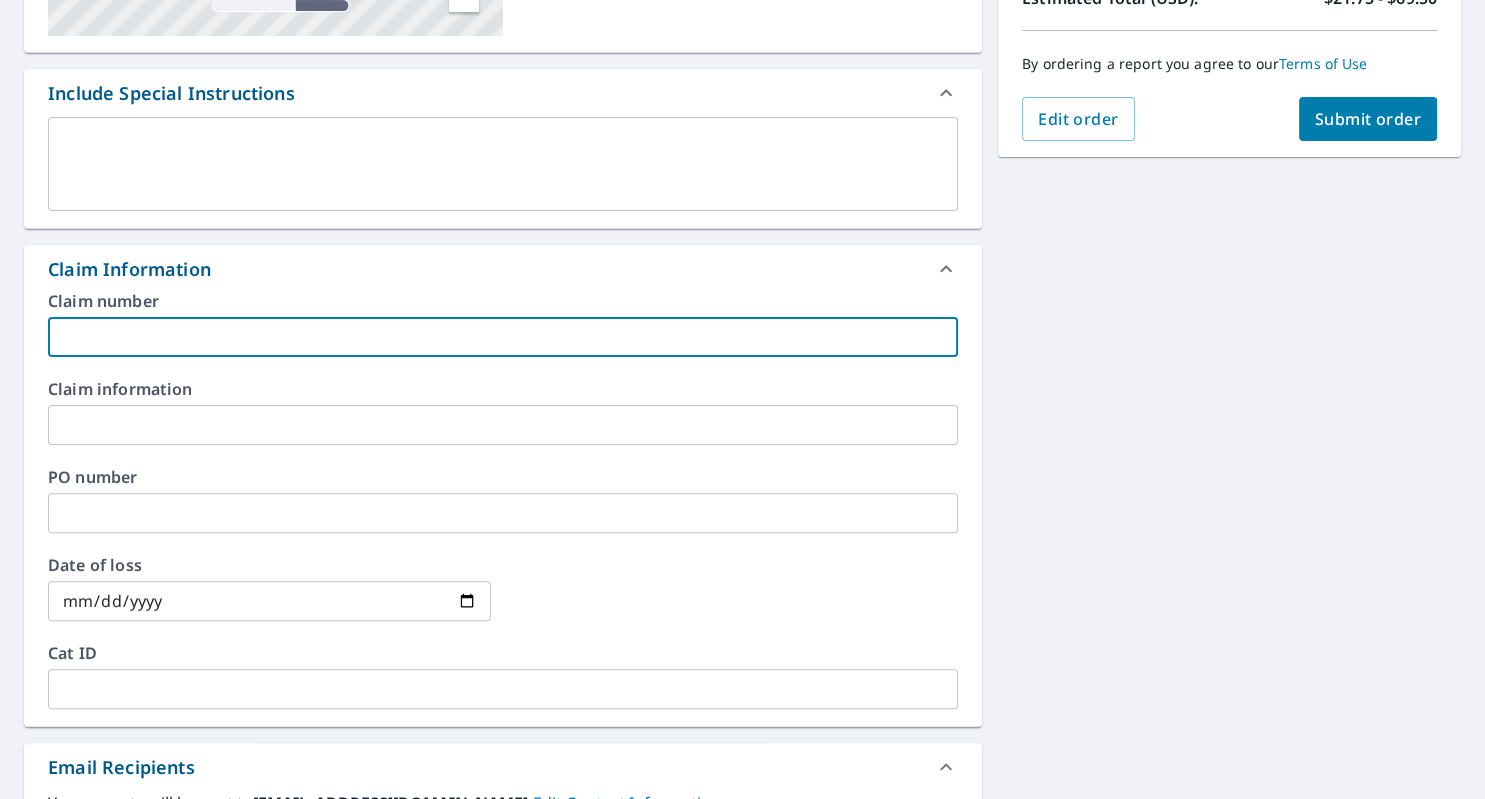 type on "L" 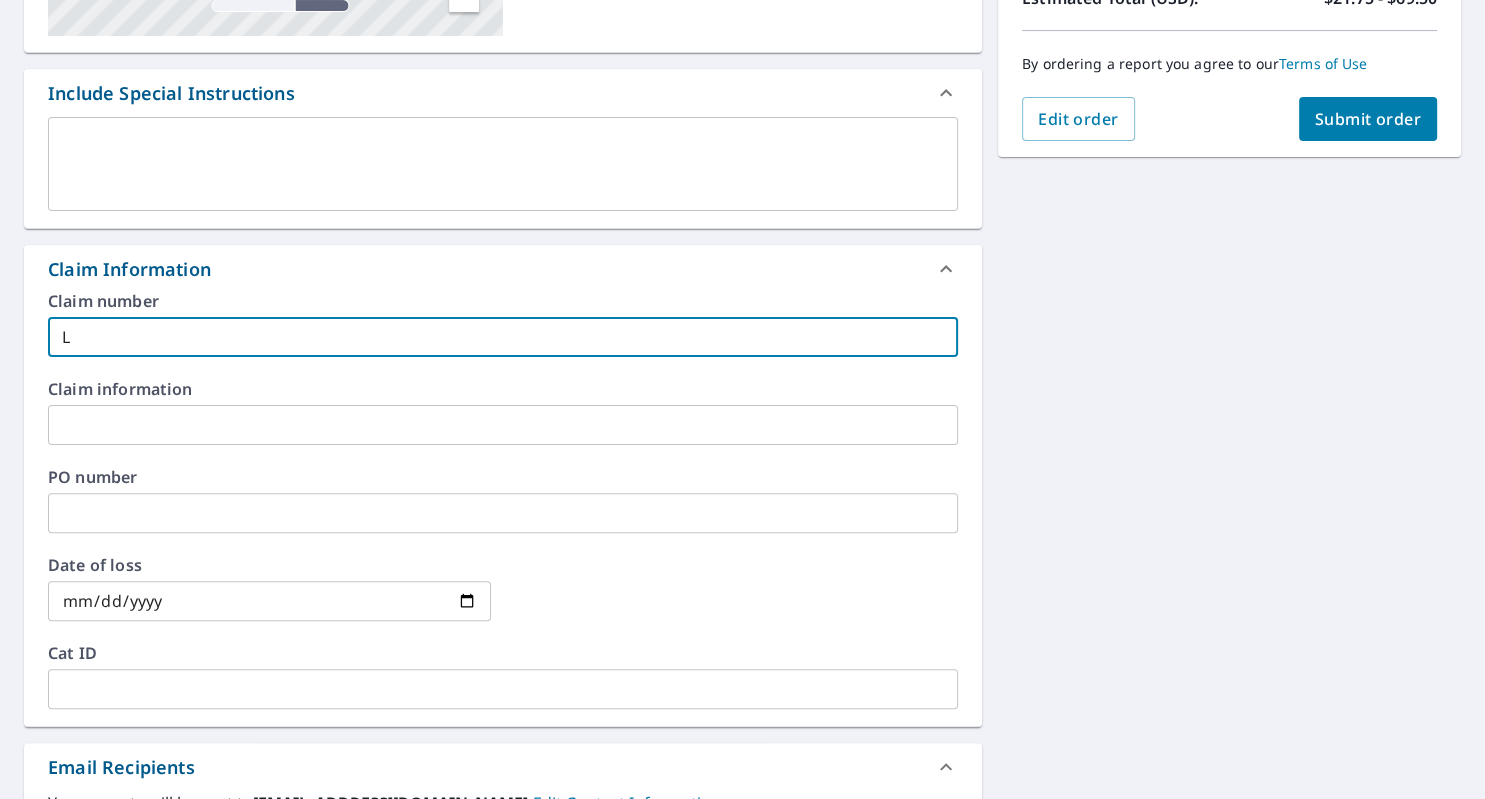 type on "Lu" 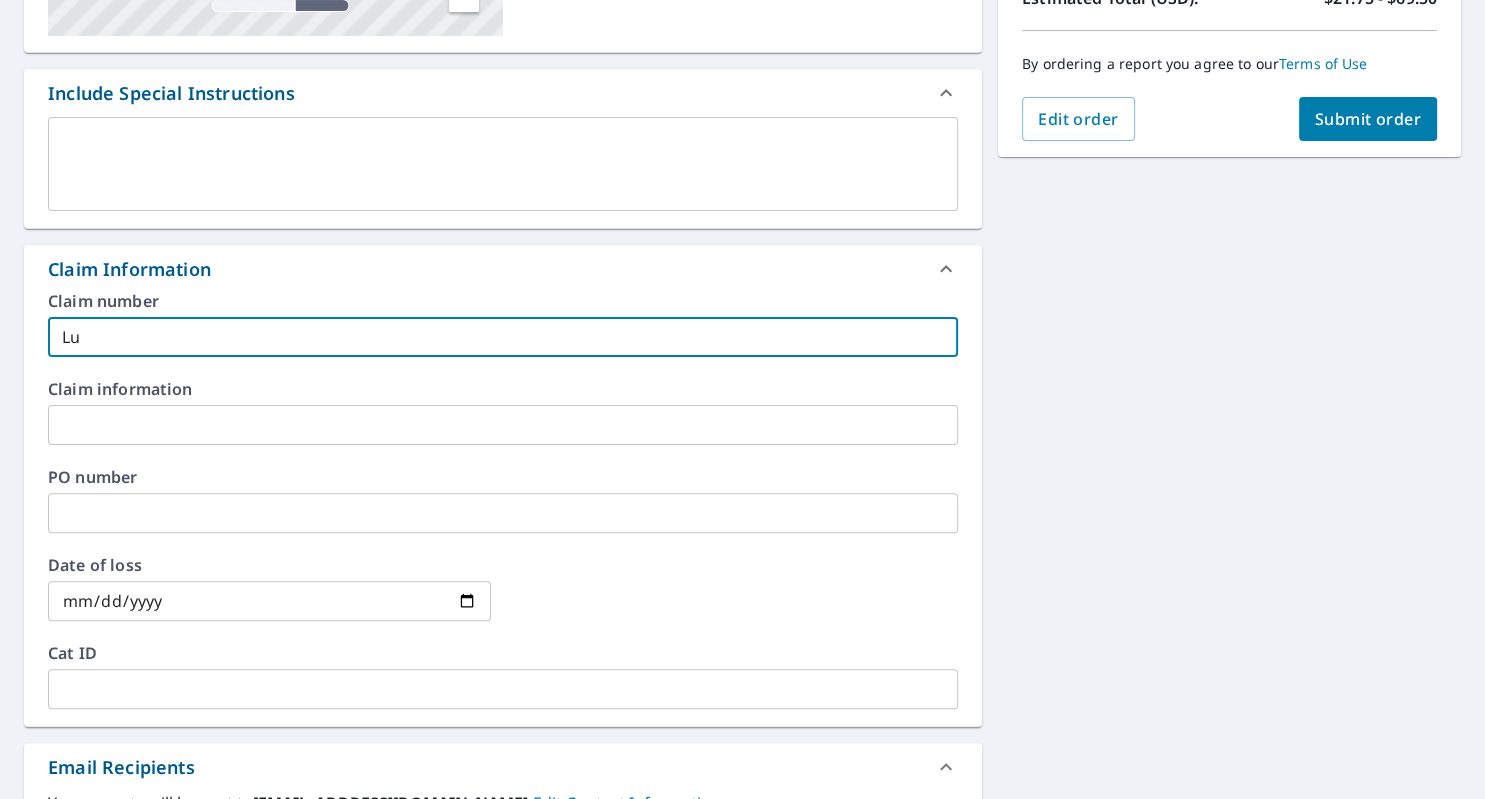 type on "Luk" 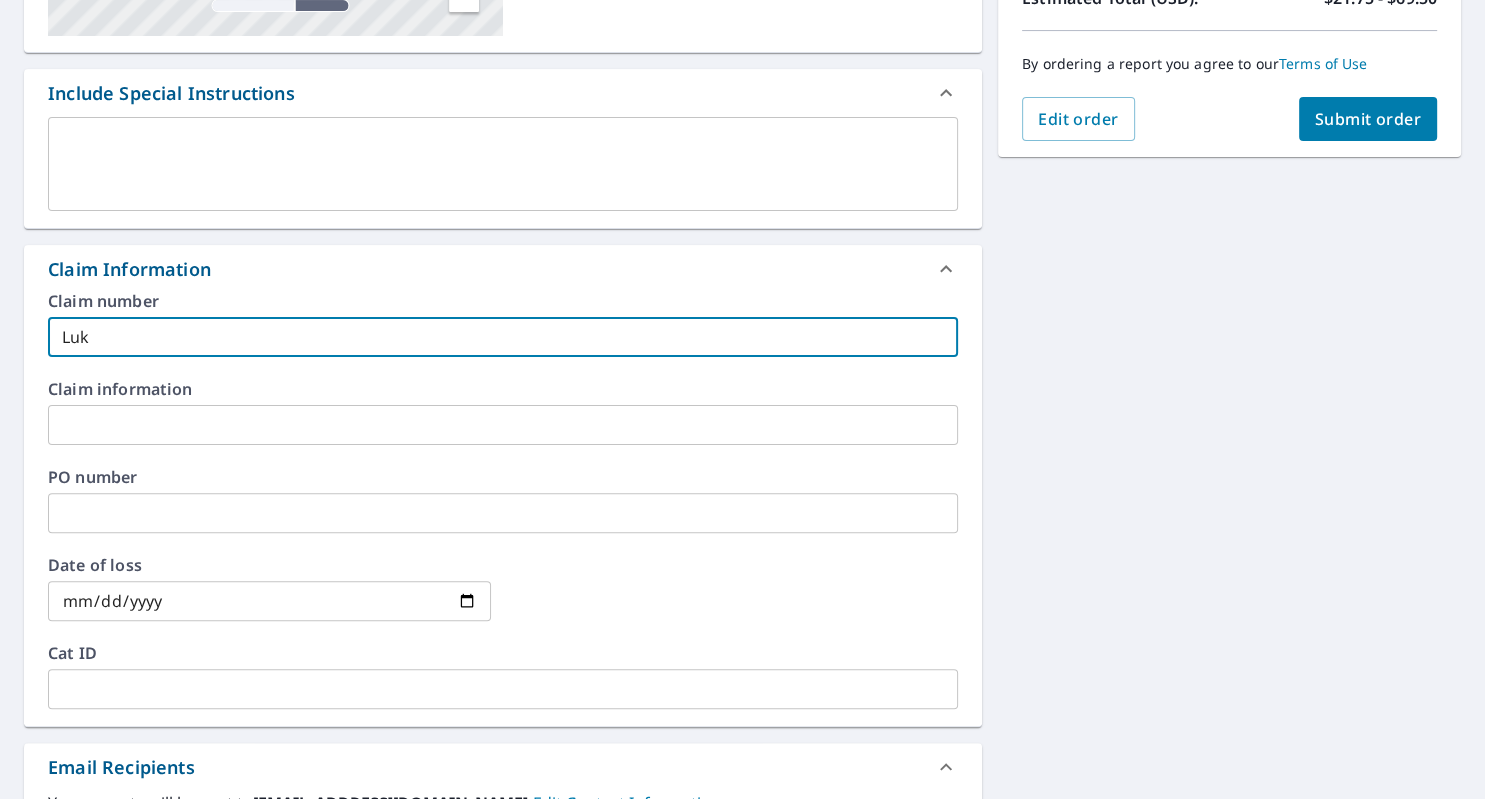 type on "Luke" 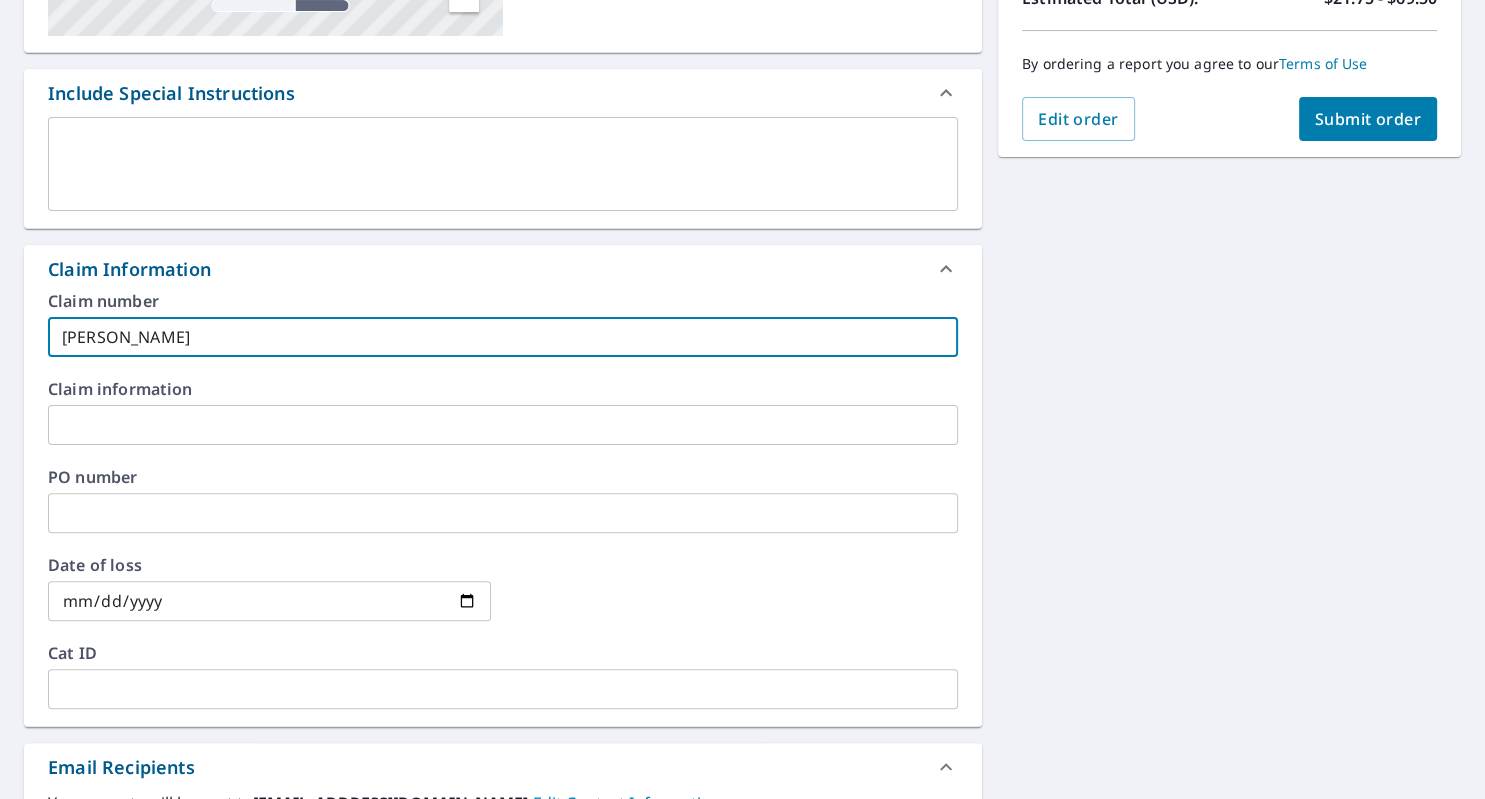 type on "Luke" 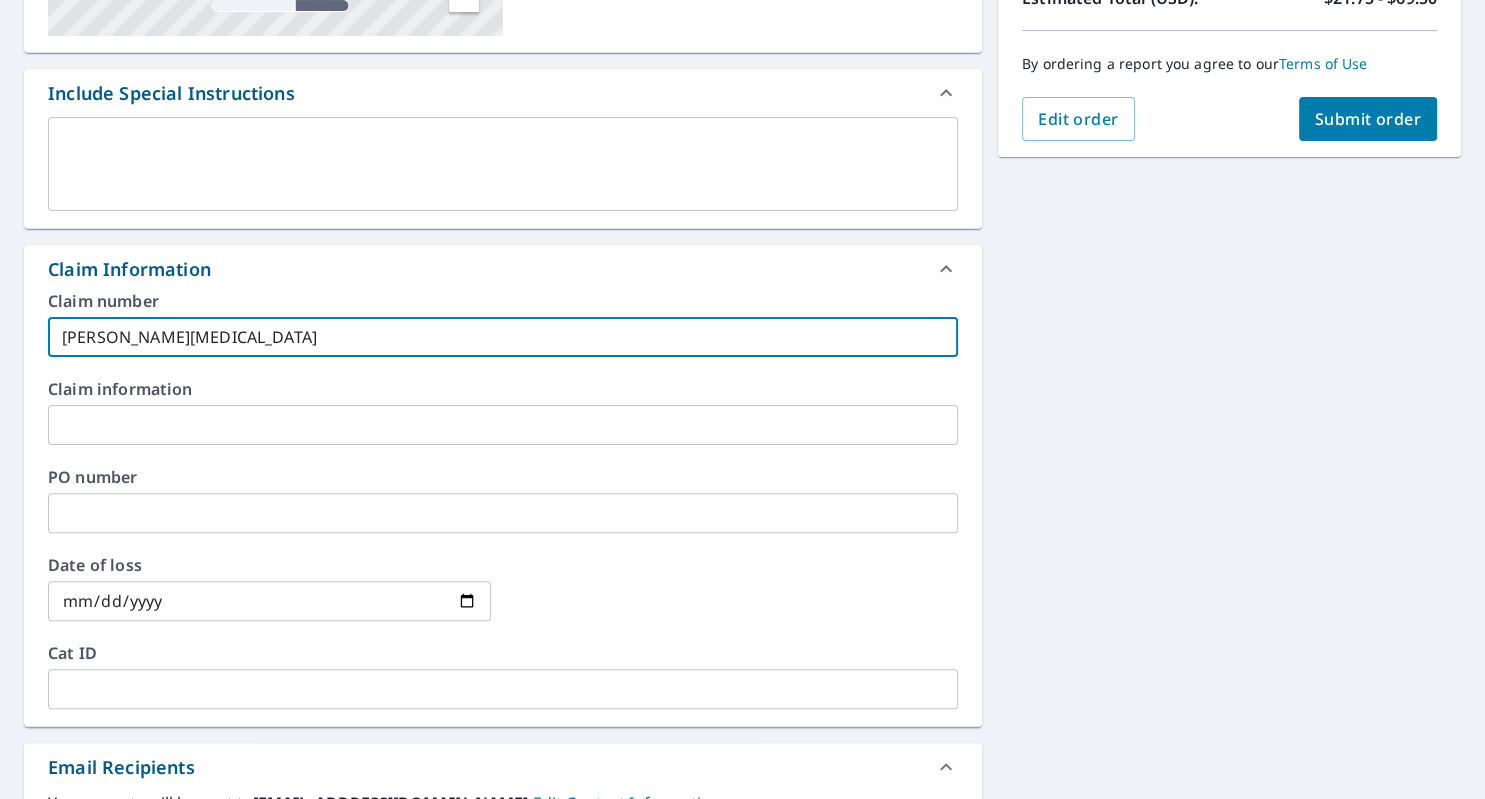 type on "Luke Balm" 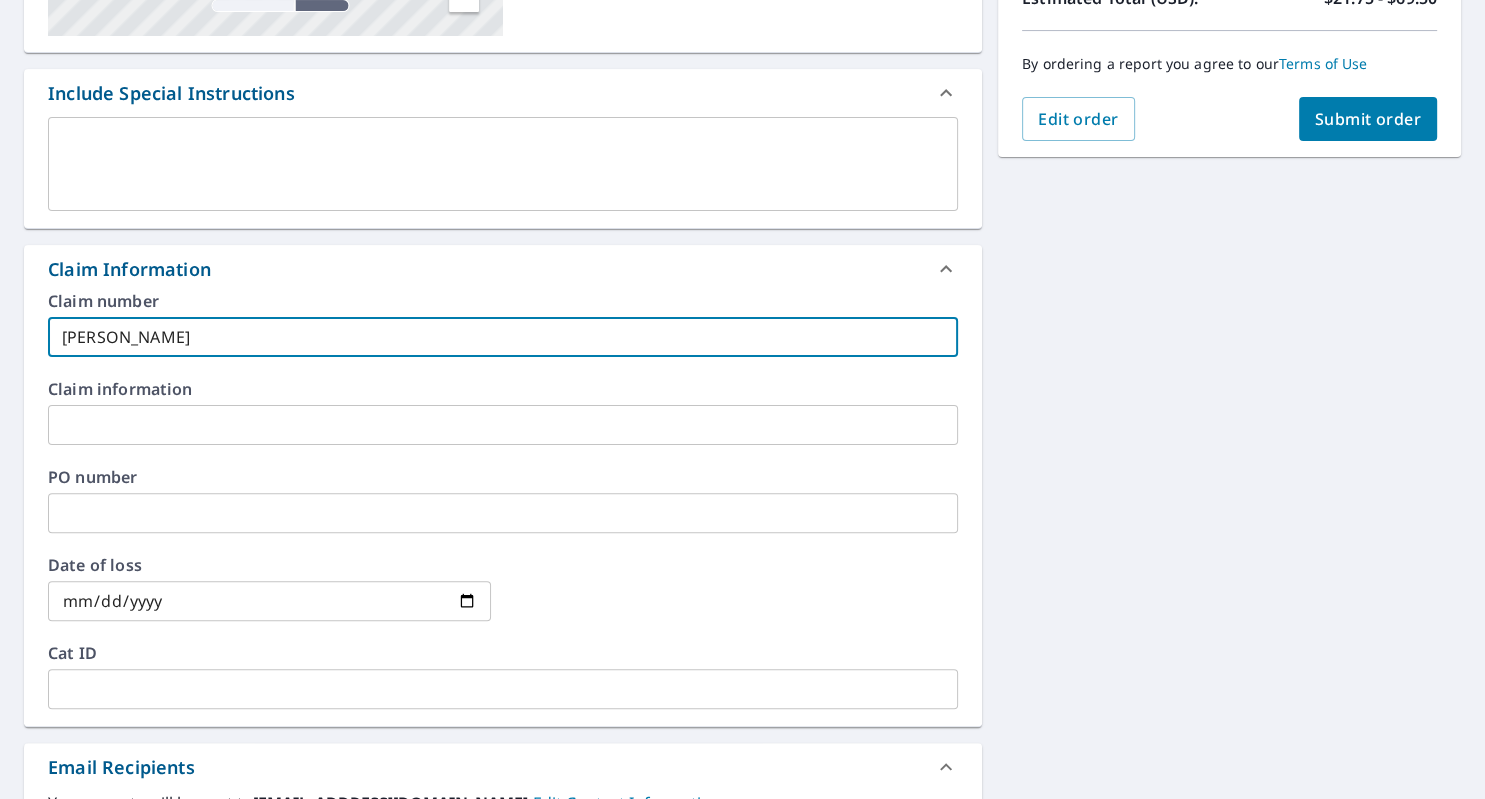 type on "Luke Balma" 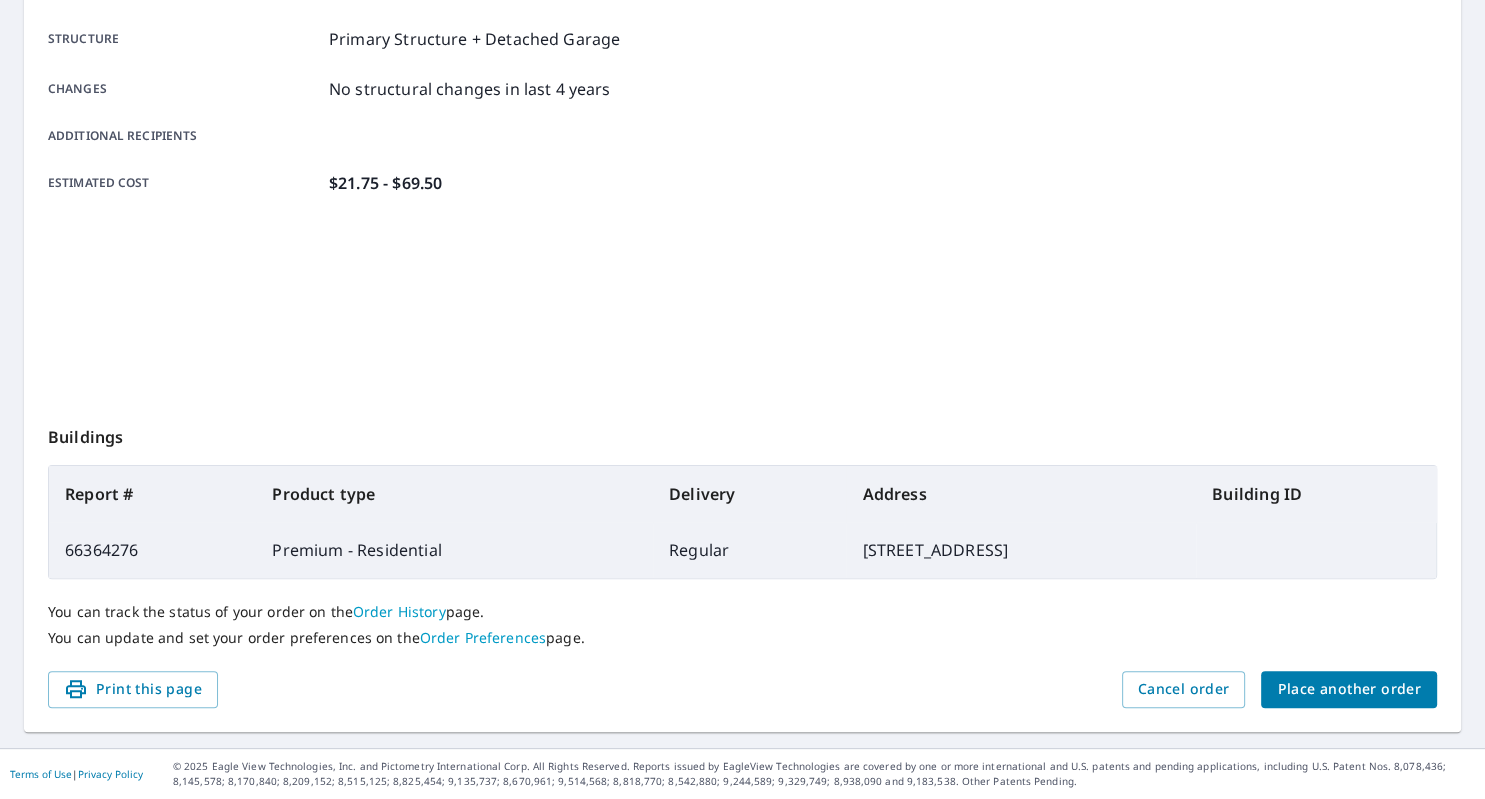 scroll, scrollTop: 377, scrollLeft: 0, axis: vertical 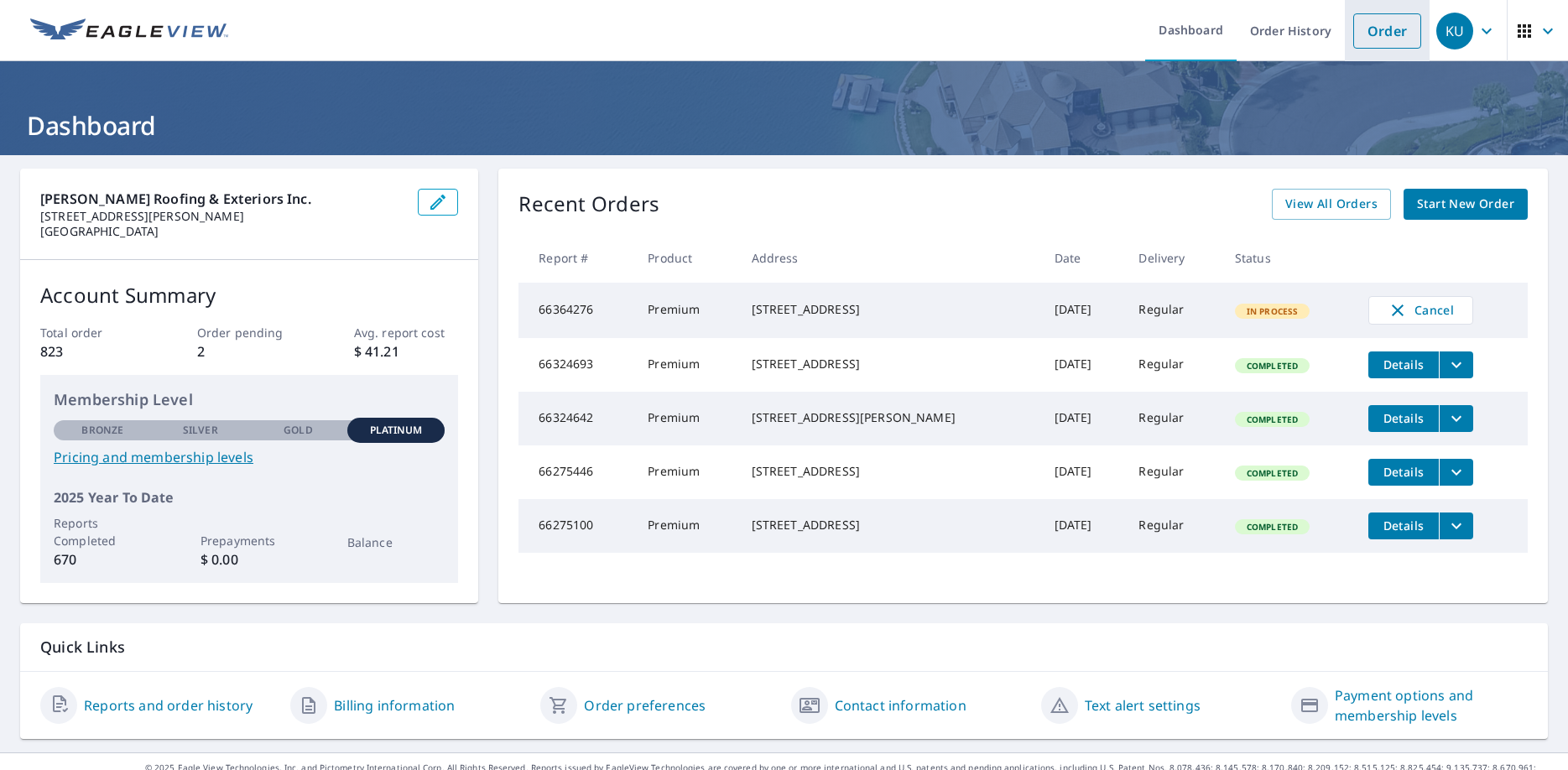 click on "Order" at bounding box center [1387, 31] 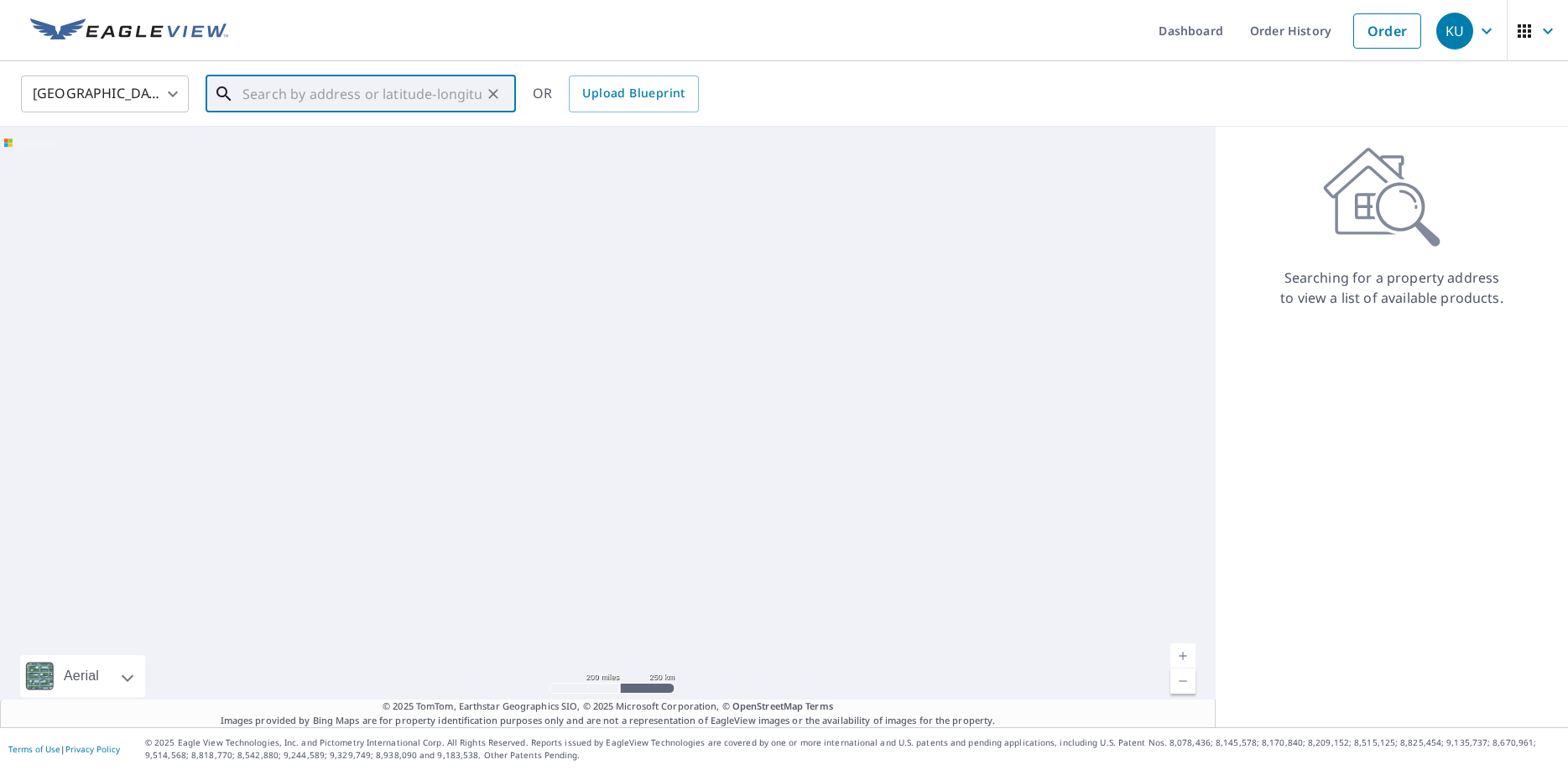 paste on "[STREET_ADDRESS]" 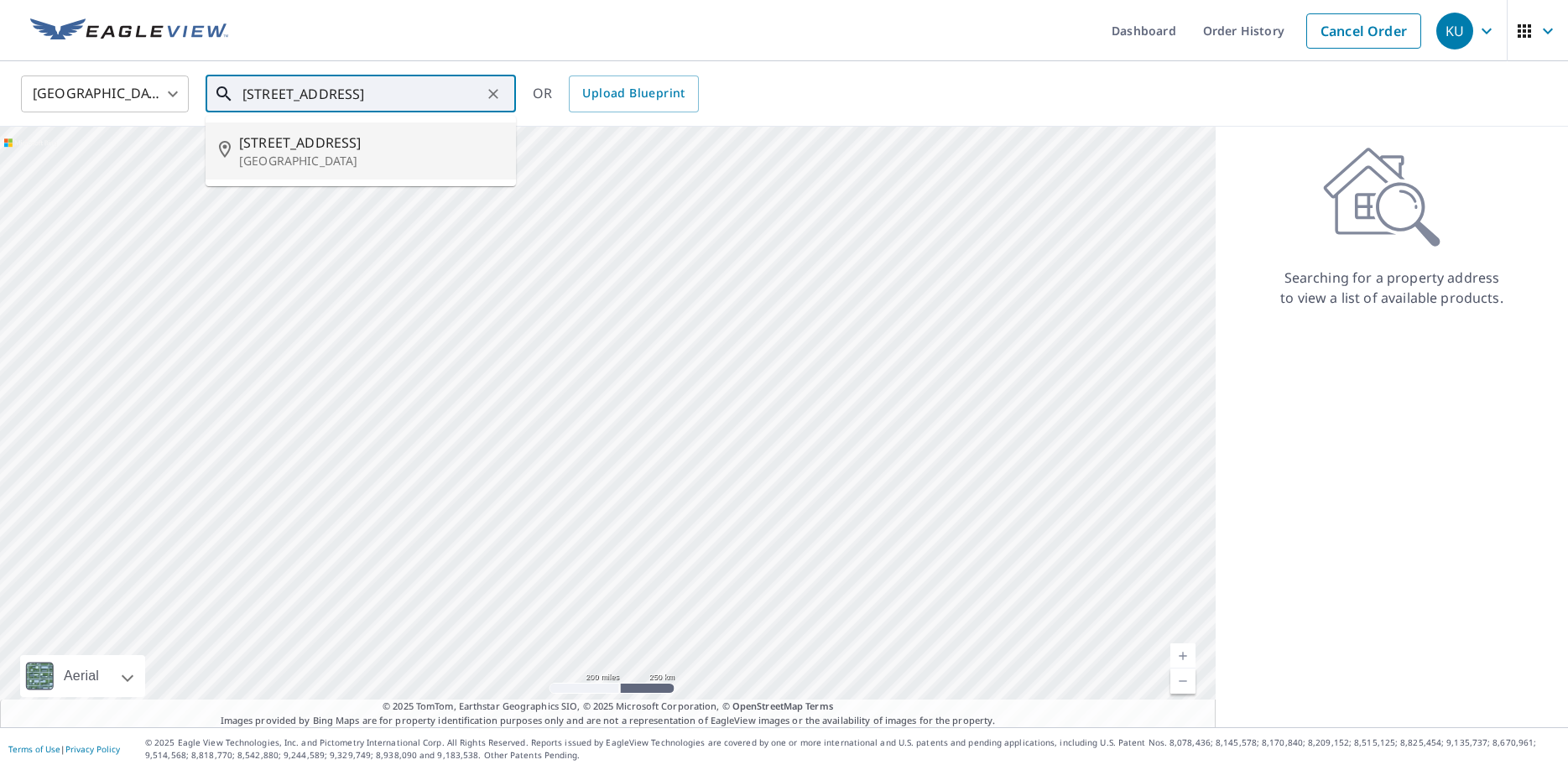 click on "[STREET_ADDRESS]" at bounding box center [371, 143] 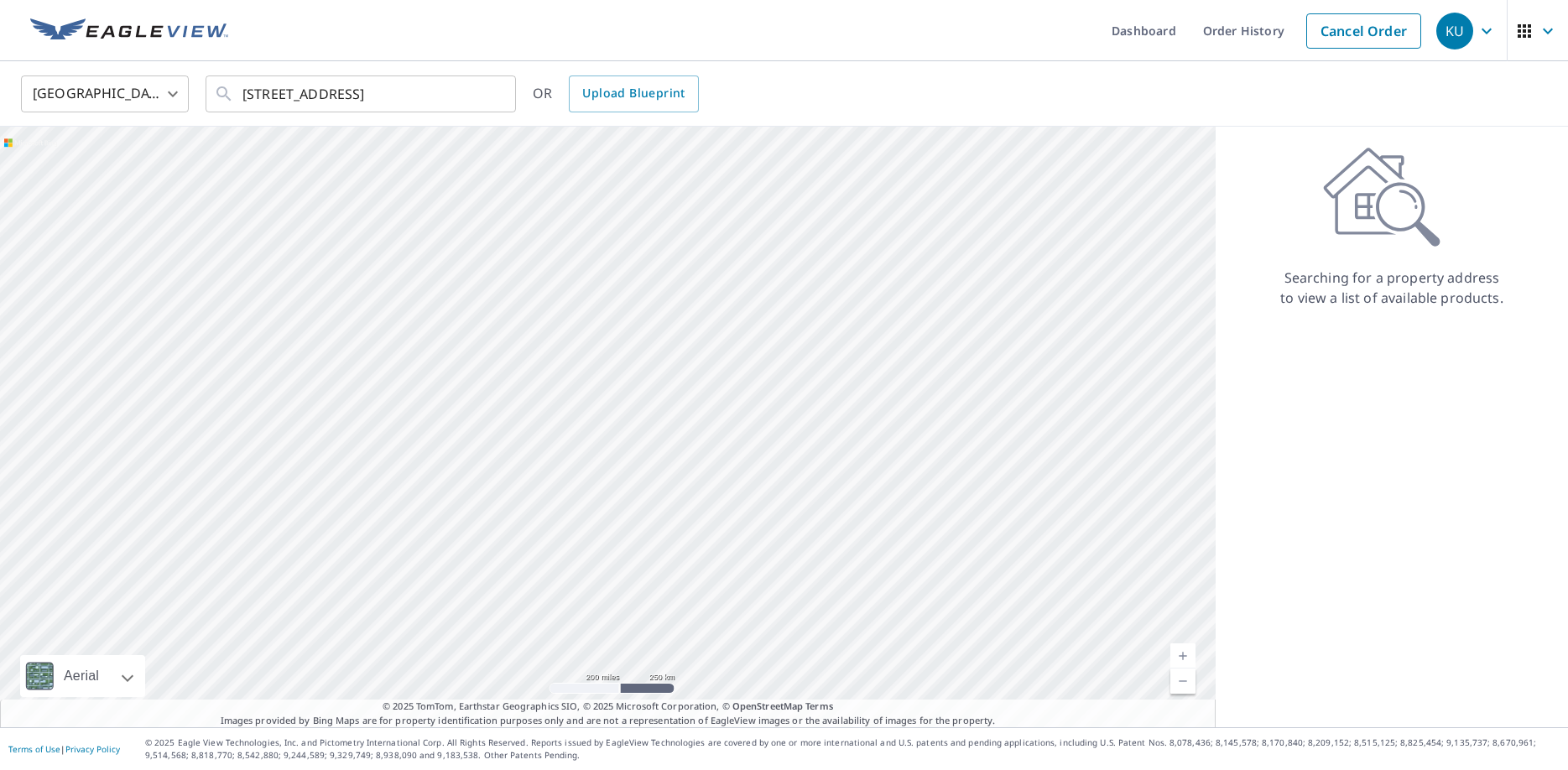 type on "[STREET_ADDRESS][PERSON_NAME]" 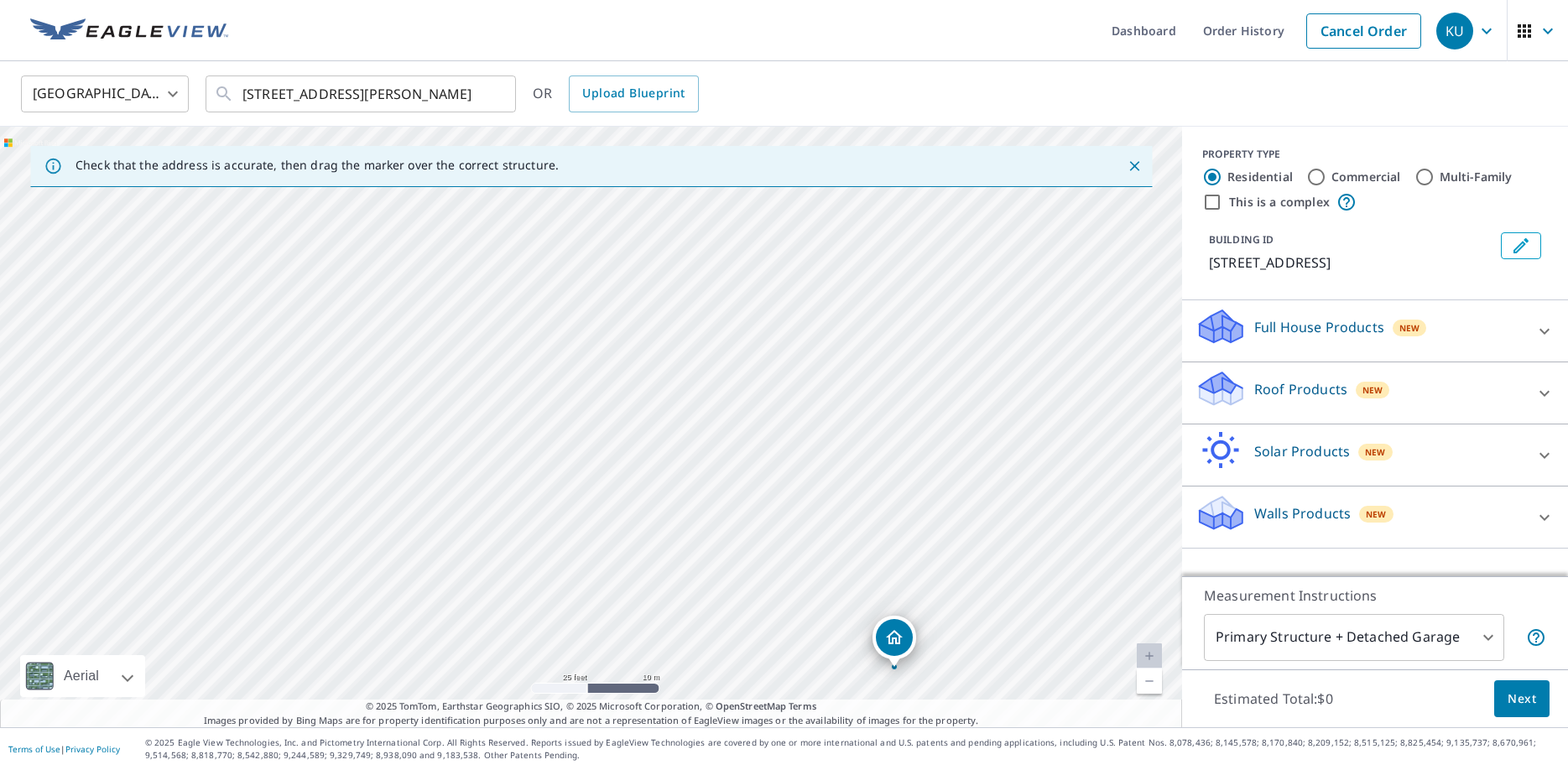 drag, startPoint x: 509, startPoint y: 387, endPoint x: 1027, endPoint y: 809, distance: 668.1377 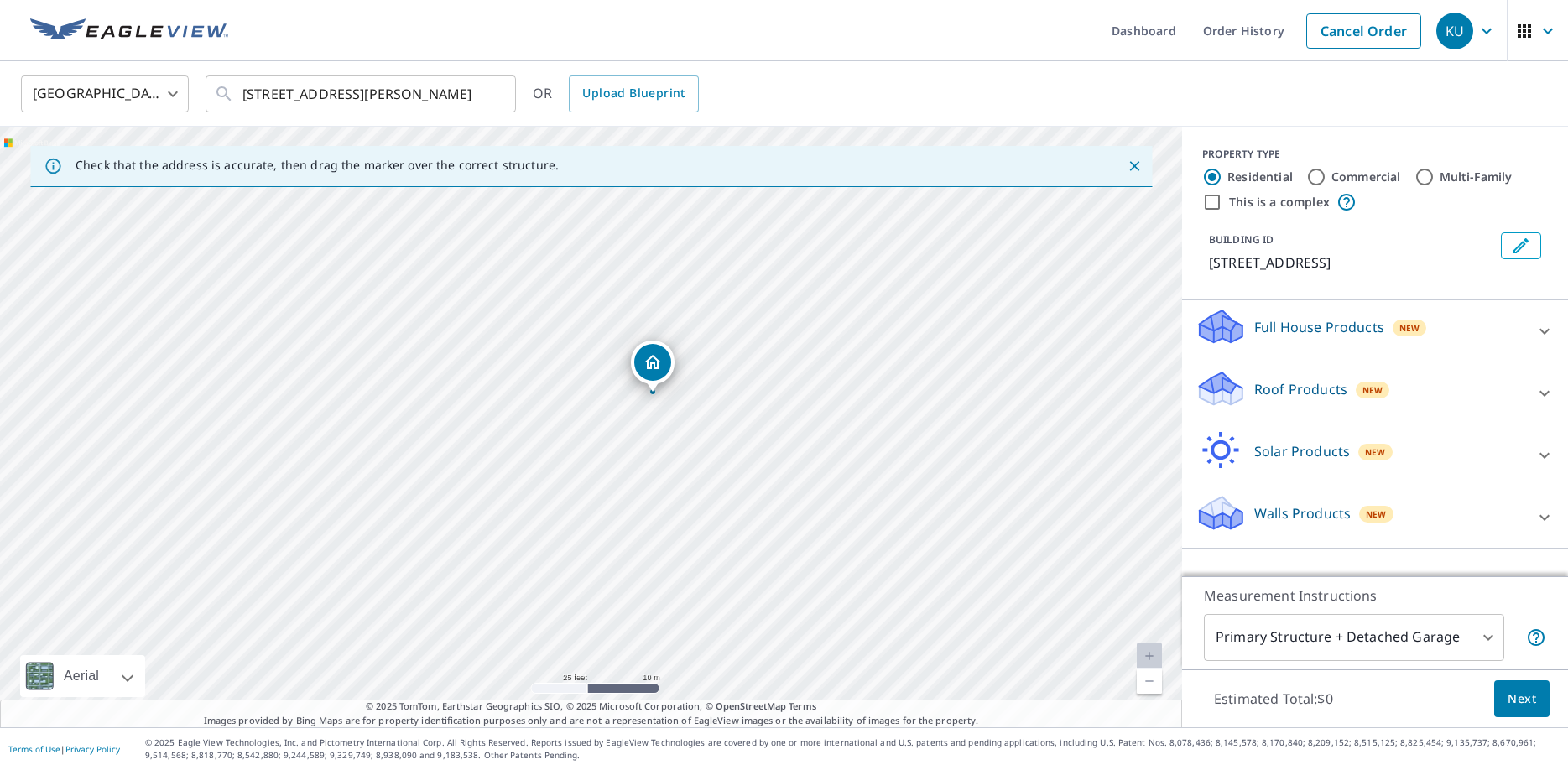 click on "[STREET_ADDRESS][PERSON_NAME]" at bounding box center (591, 427) 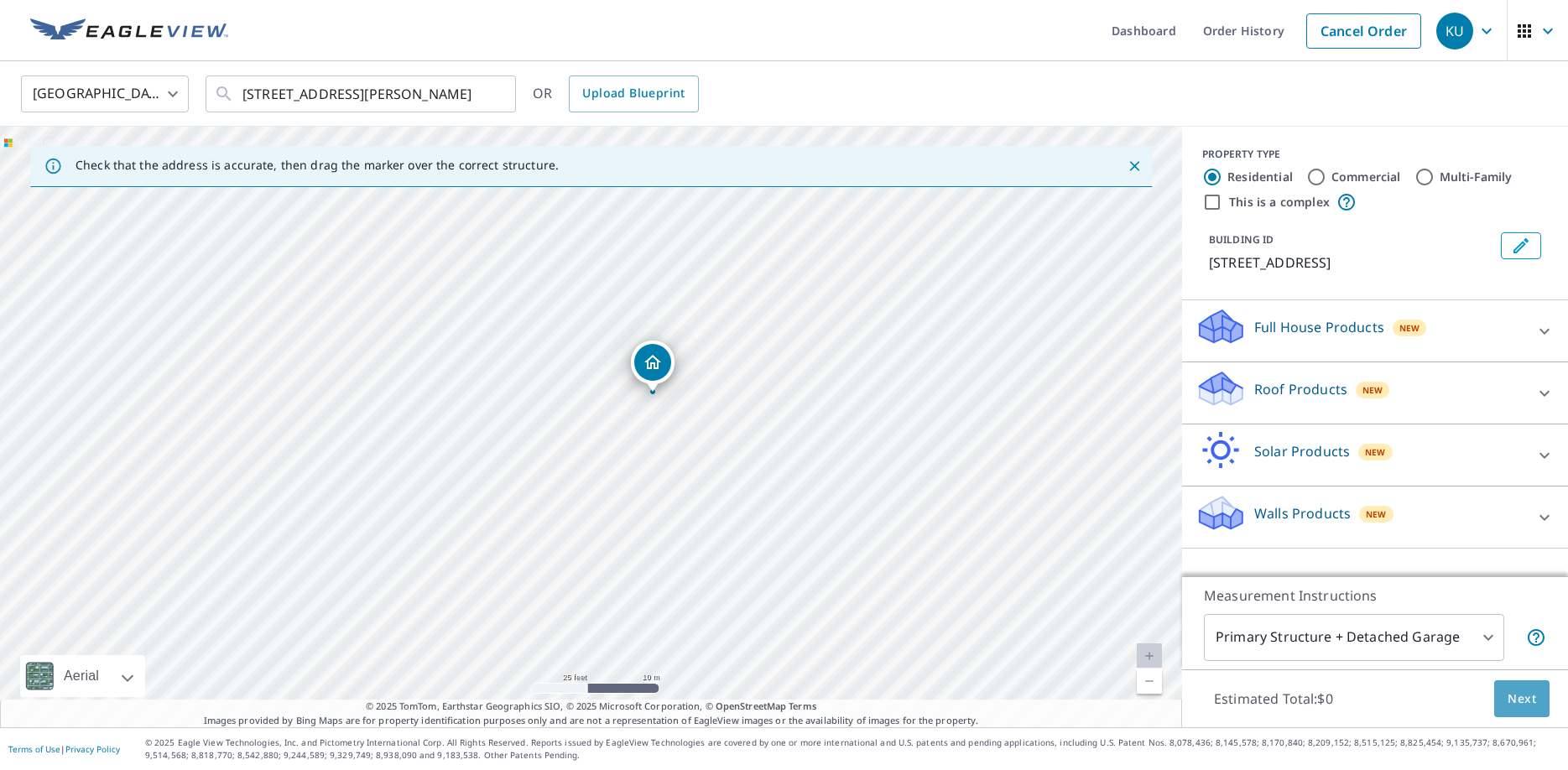 click on "Next" at bounding box center (1522, 699) 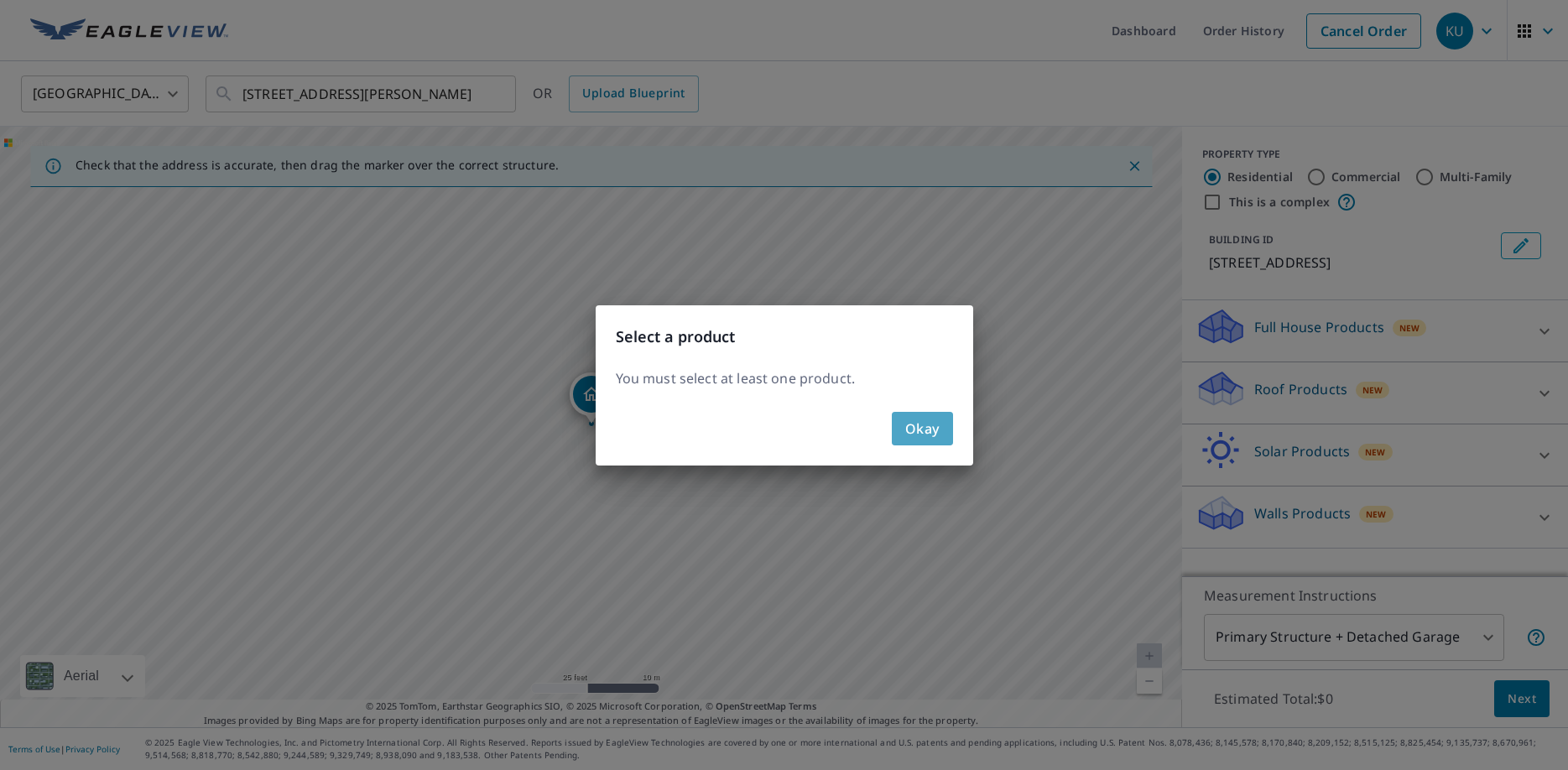 click on "Okay" 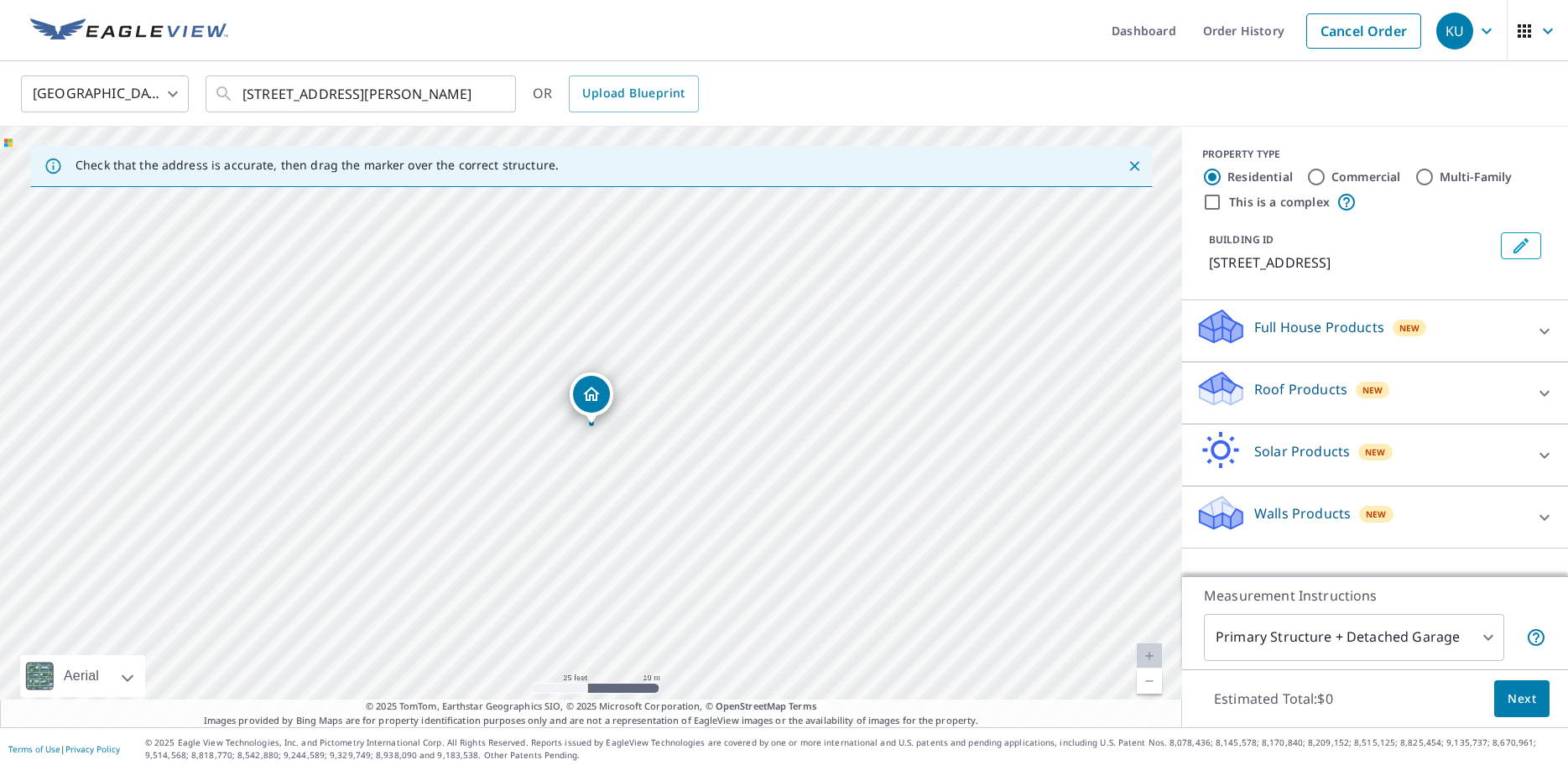 click 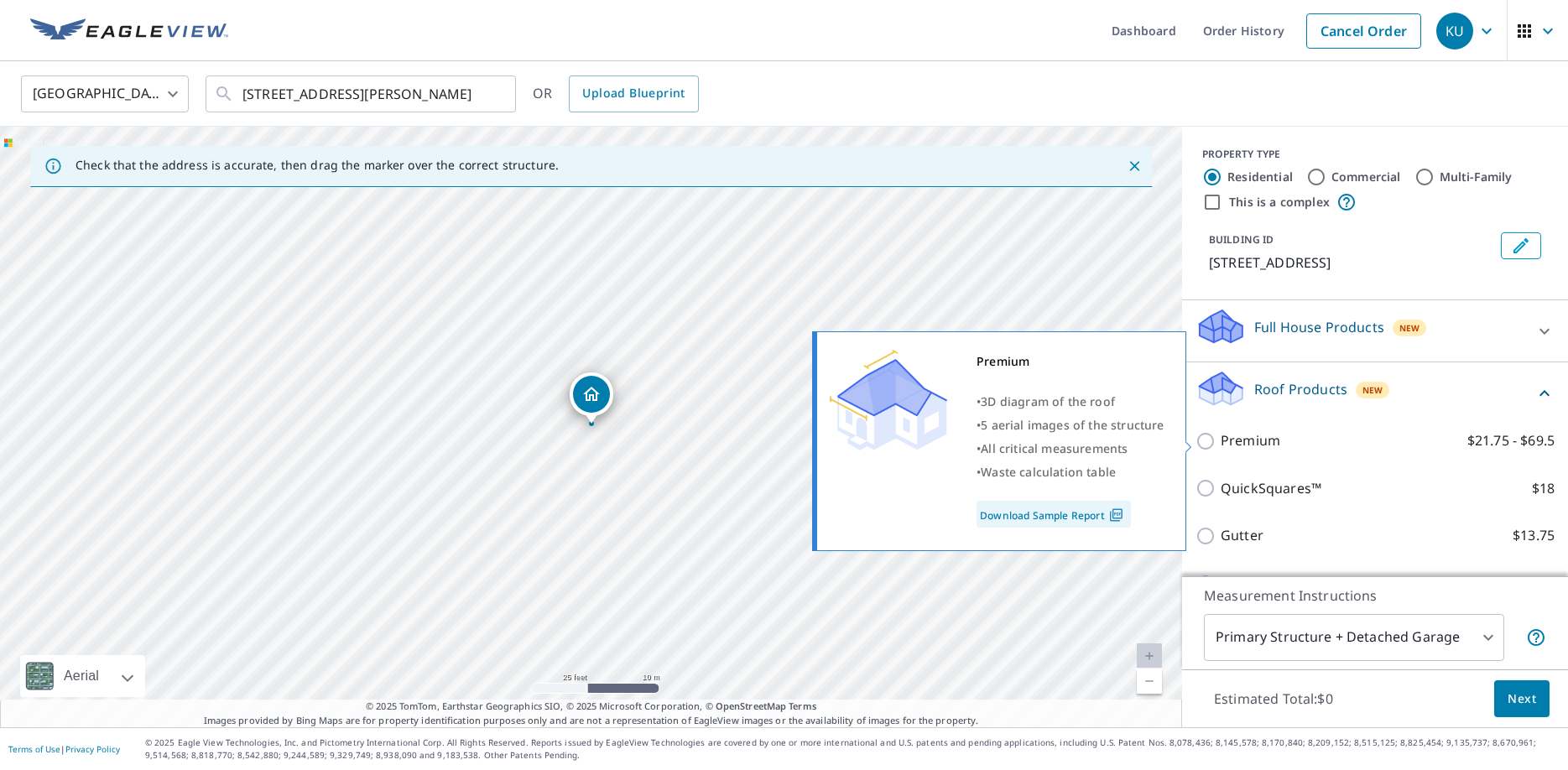 drag, startPoint x: 1205, startPoint y: 441, endPoint x: 1232, endPoint y: 460, distance: 33.01515 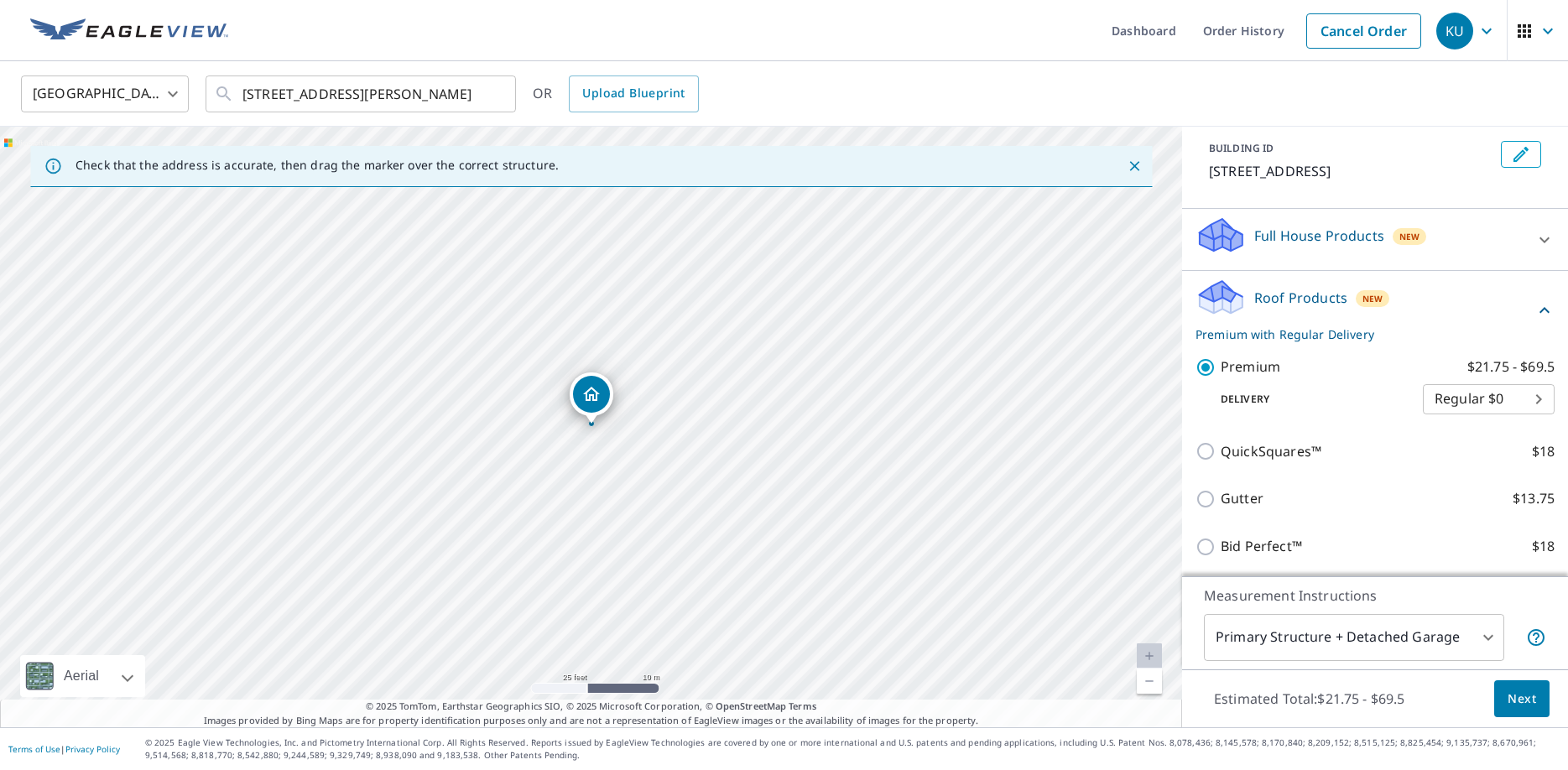 scroll, scrollTop: 219, scrollLeft: 0, axis: vertical 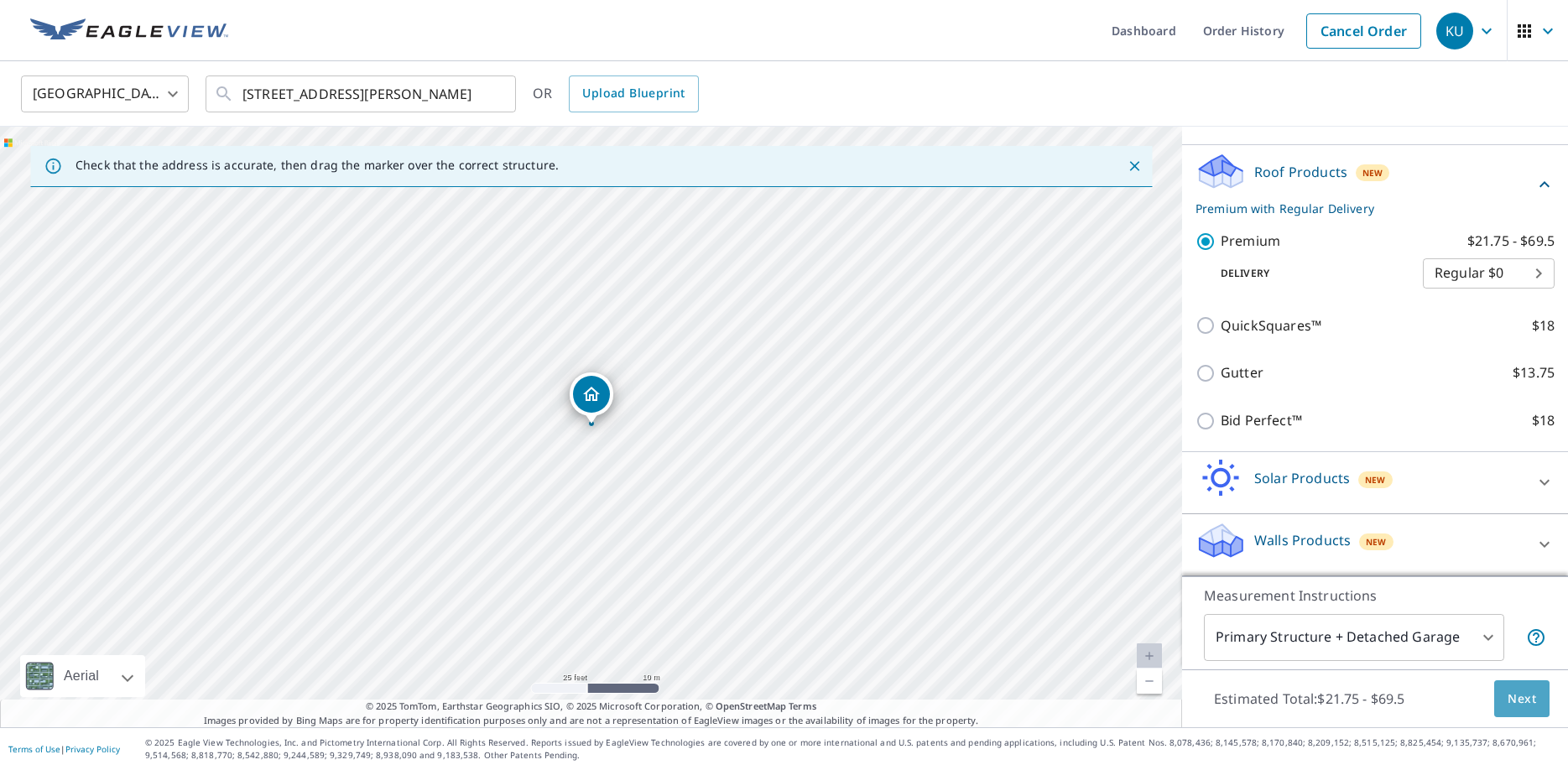 click on "Next" at bounding box center (1522, 699) 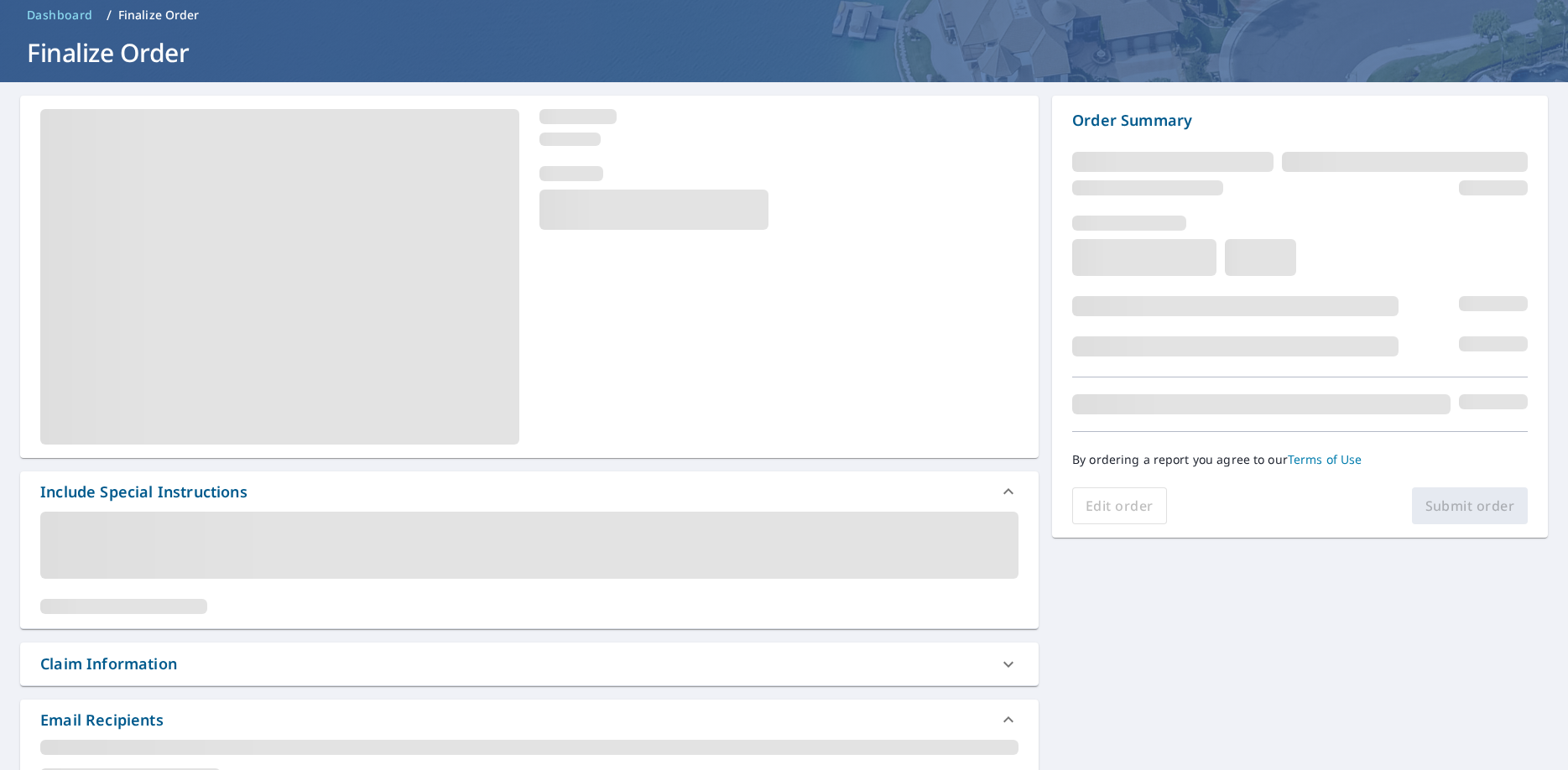 scroll, scrollTop: 111, scrollLeft: 0, axis: vertical 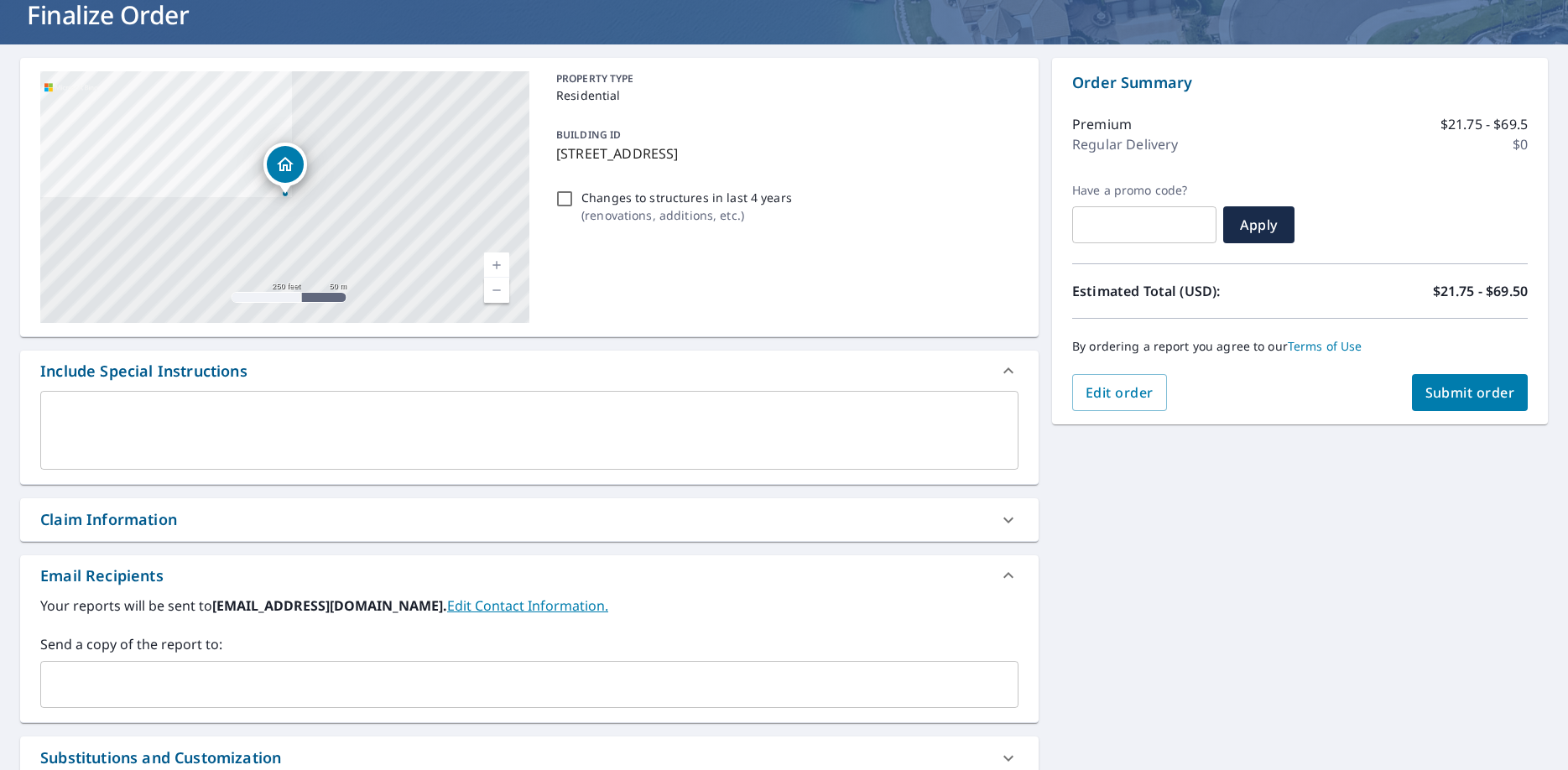 click on "Claim Information" at bounding box center [108, 519] 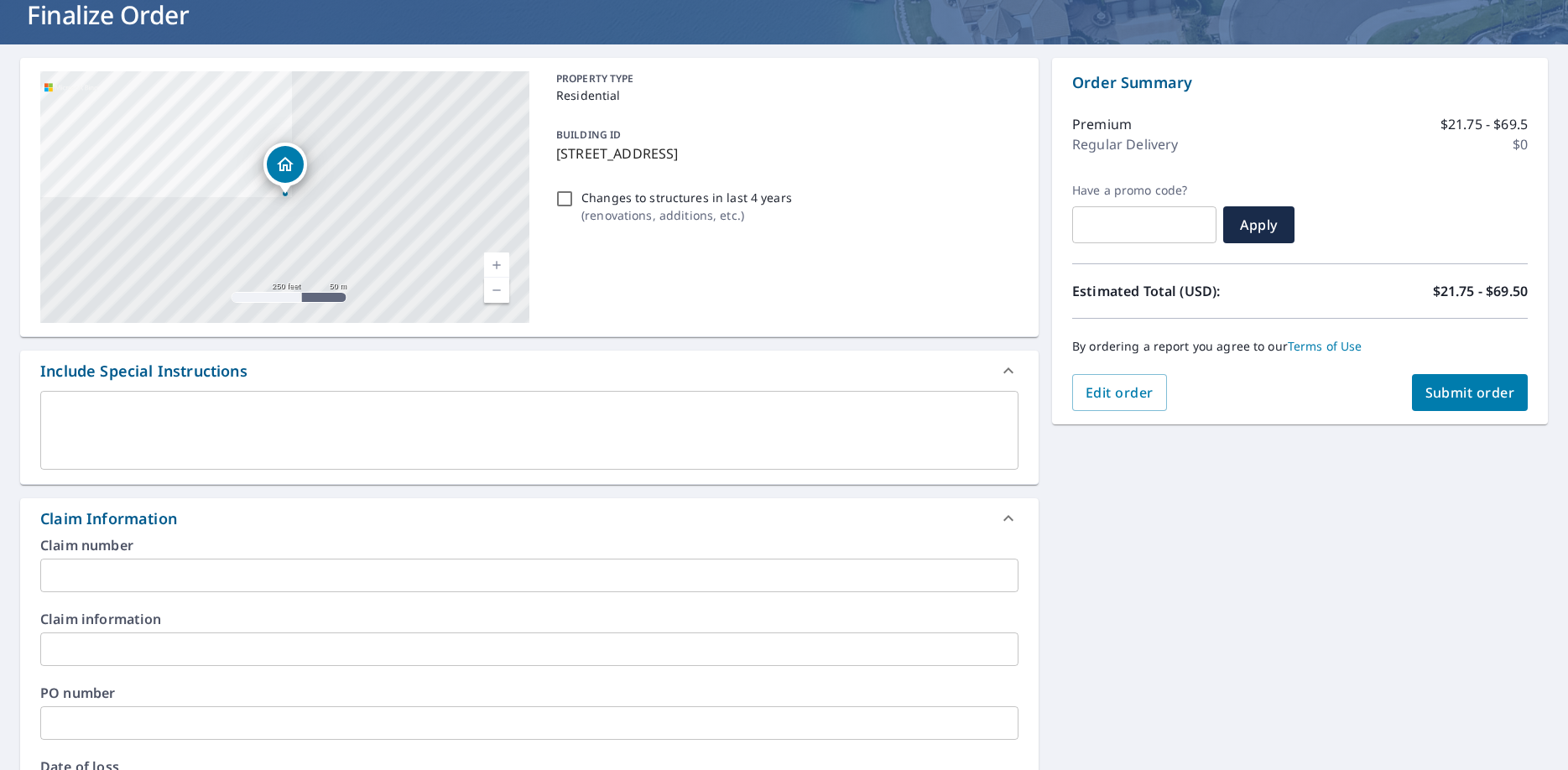 drag, startPoint x: 70, startPoint y: 569, endPoint x: 86, endPoint y: 575, distance: 17.088007 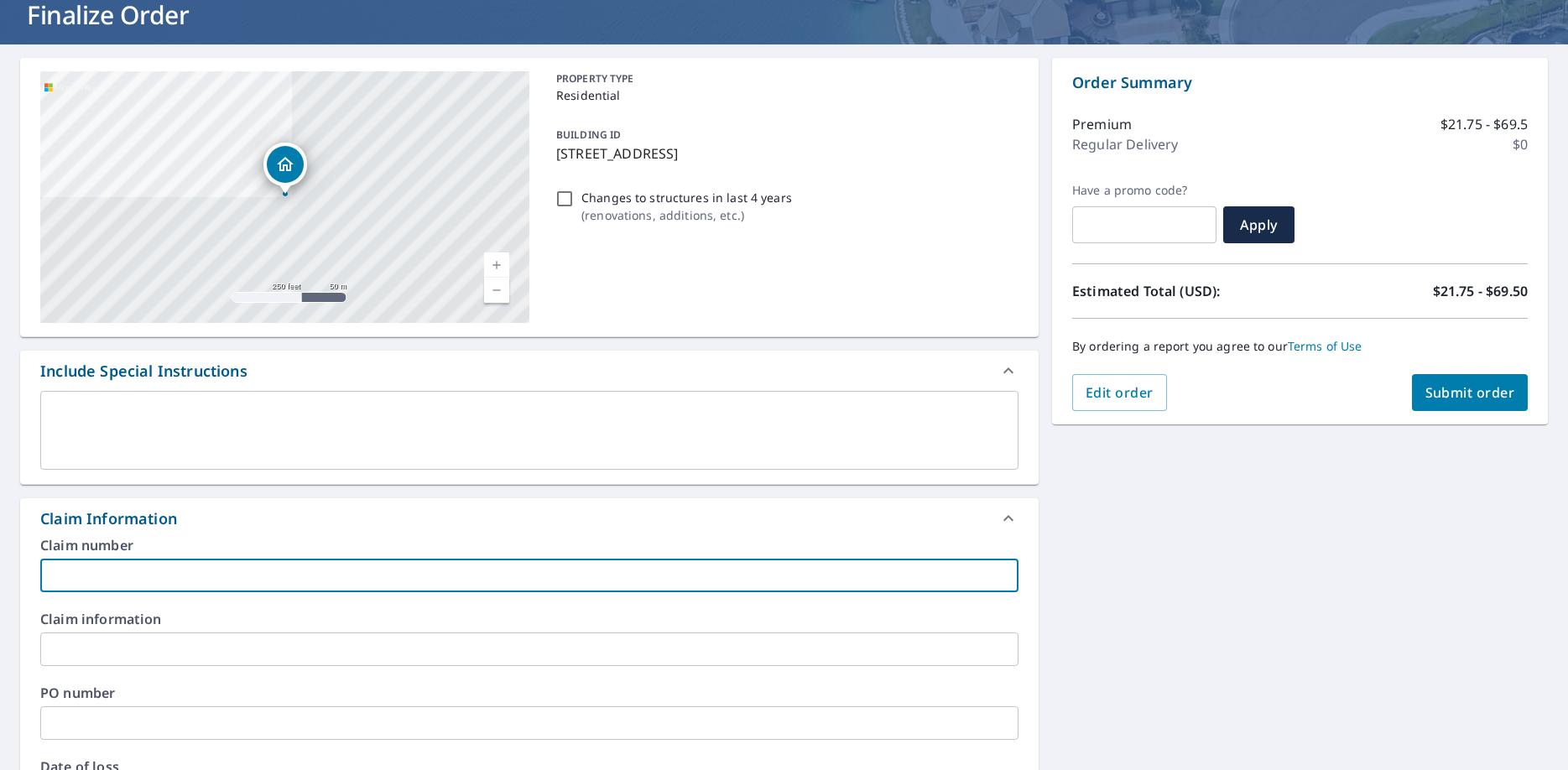 type on "M" 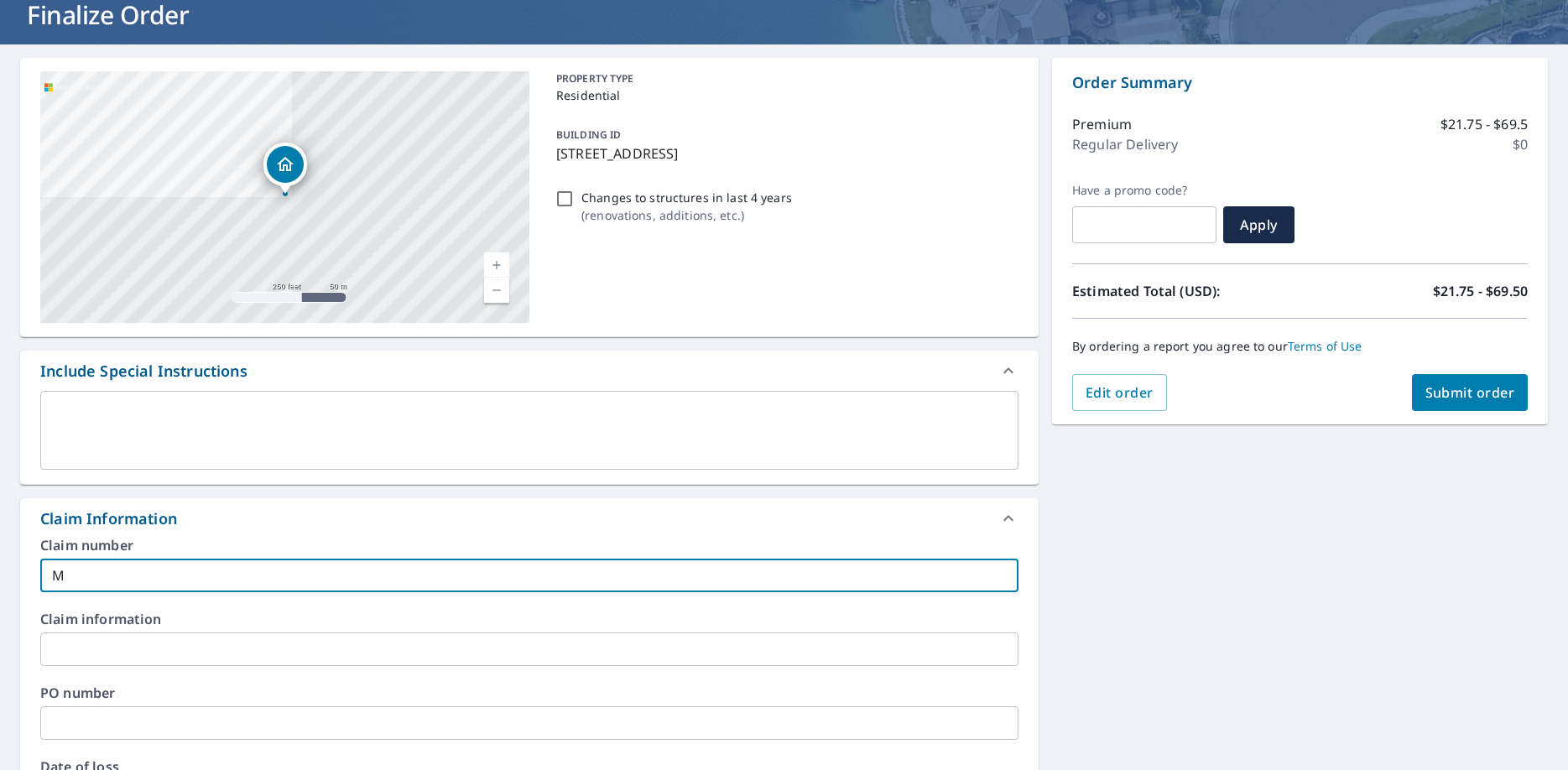type on "Ma" 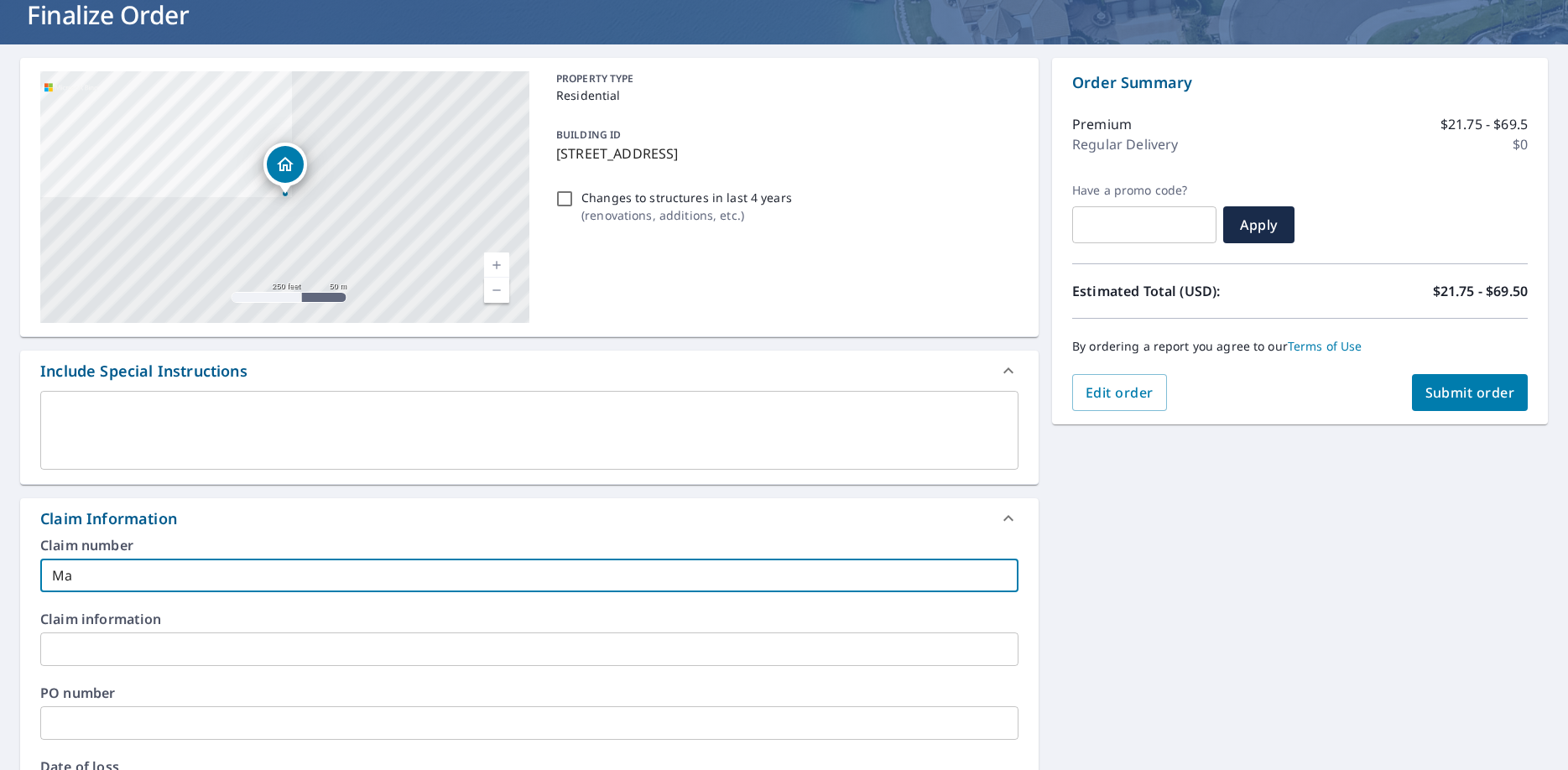 type on "Mar" 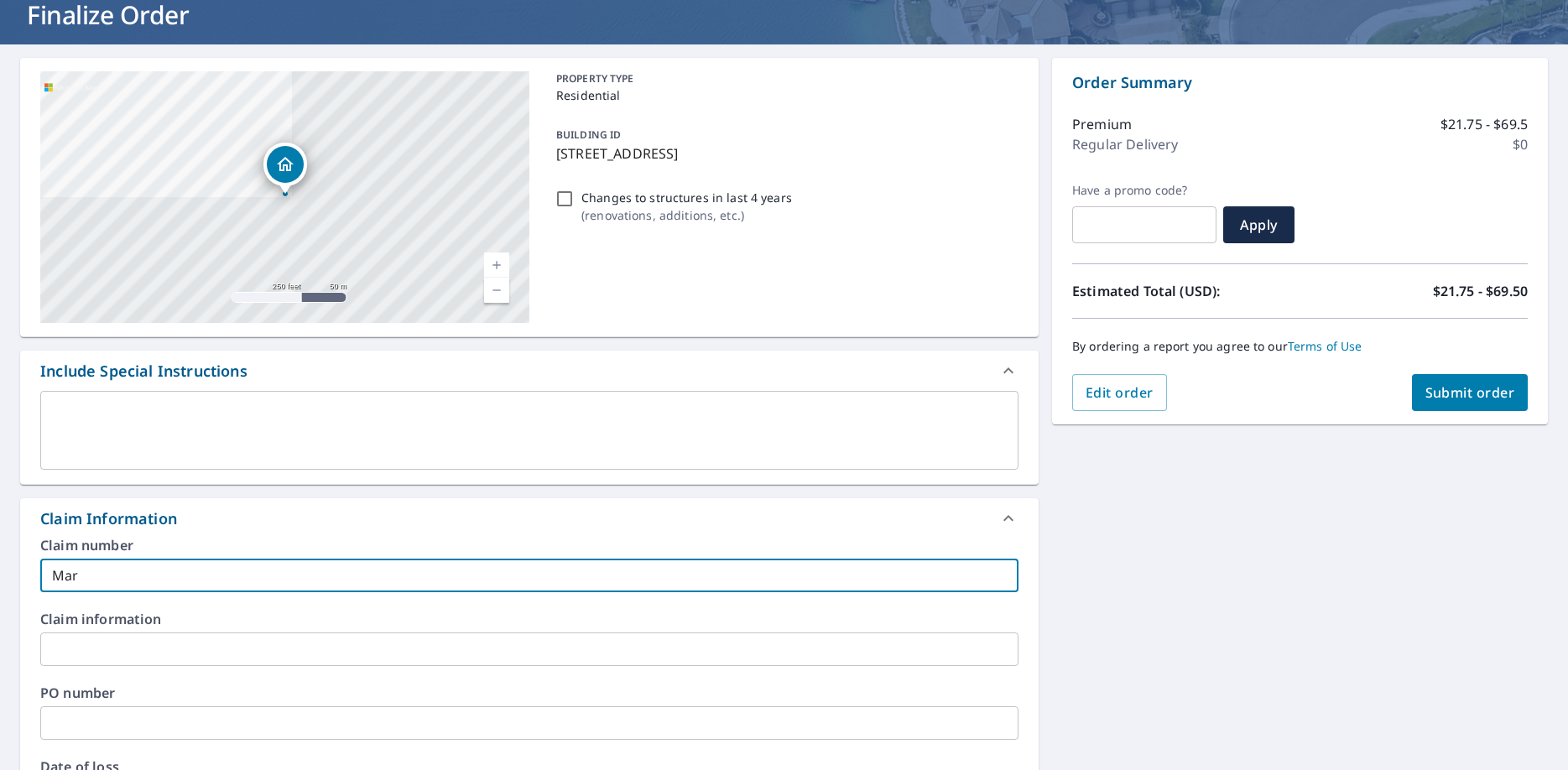 type on "Mars" 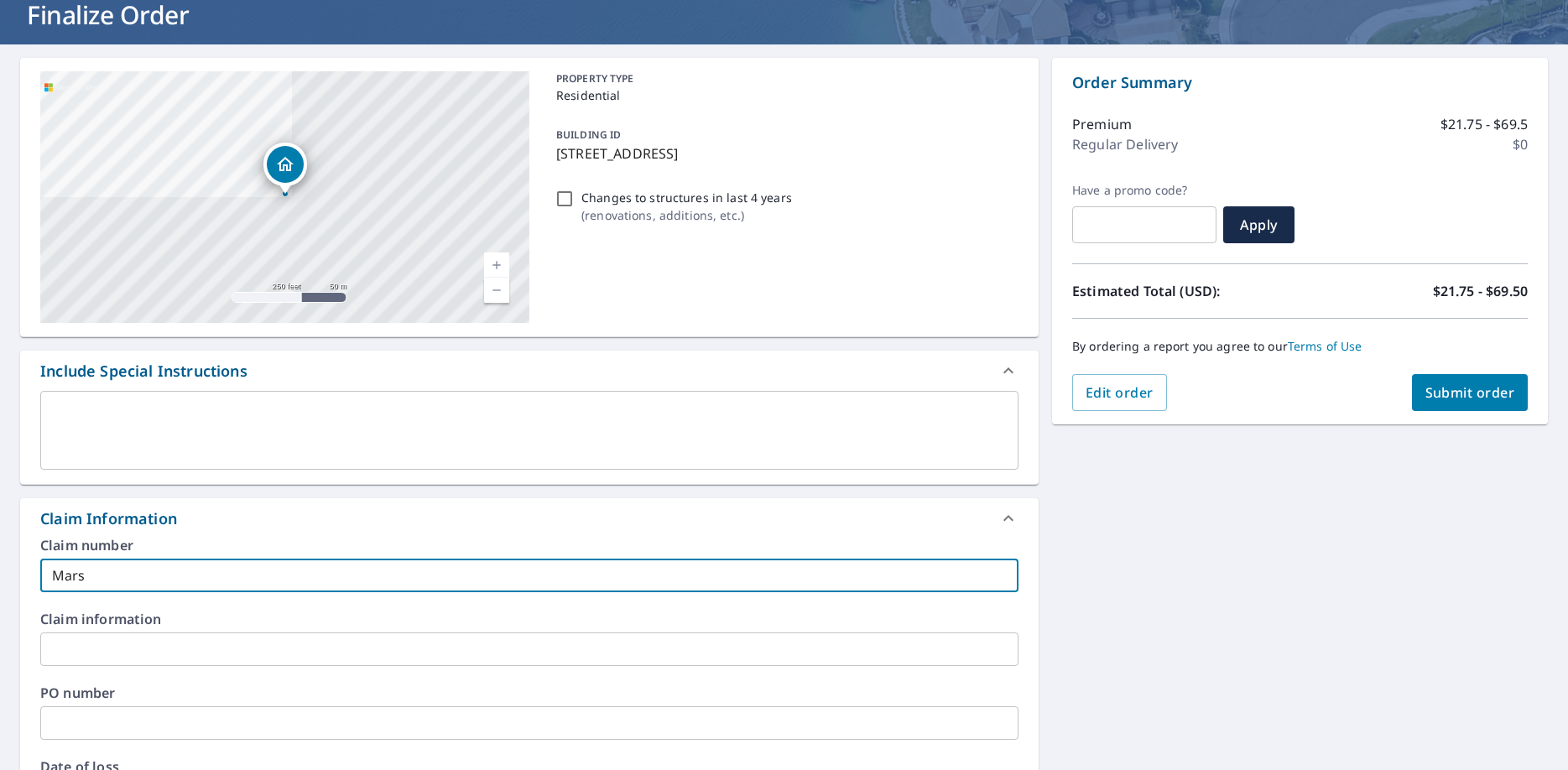 type on "[PERSON_NAME]" 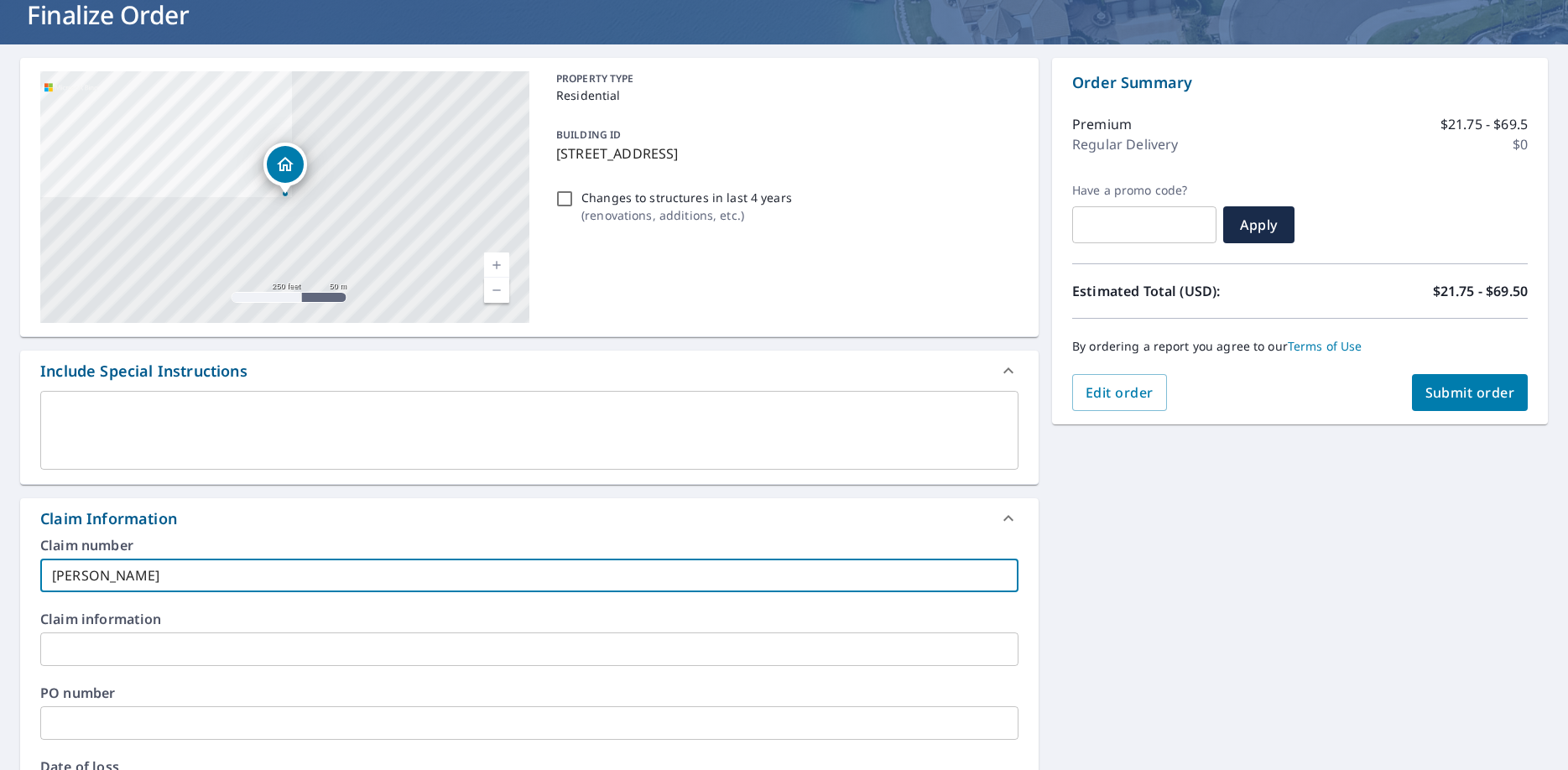 type on "[PERSON_NAME]" 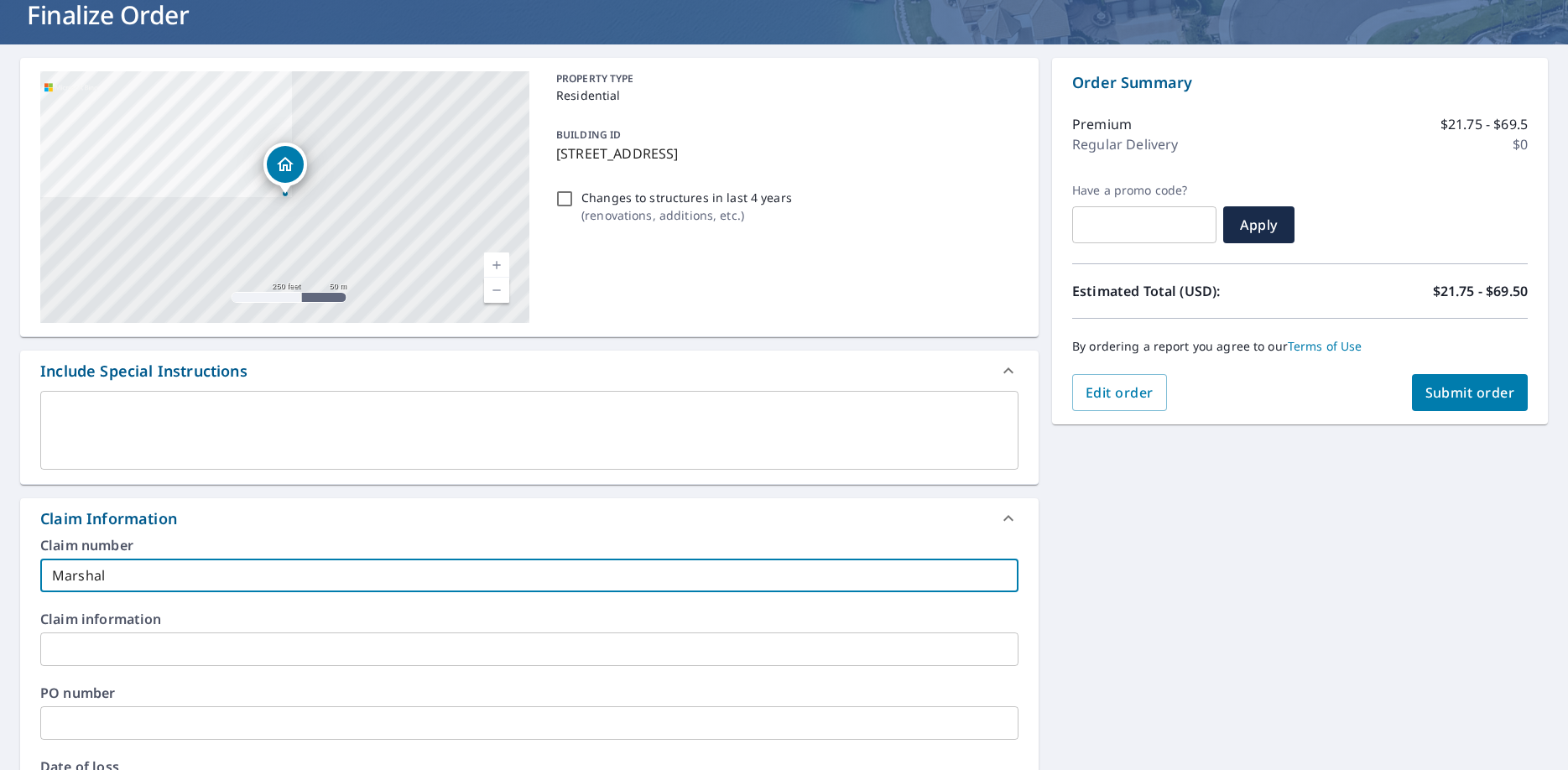 type on "[PERSON_NAME]" 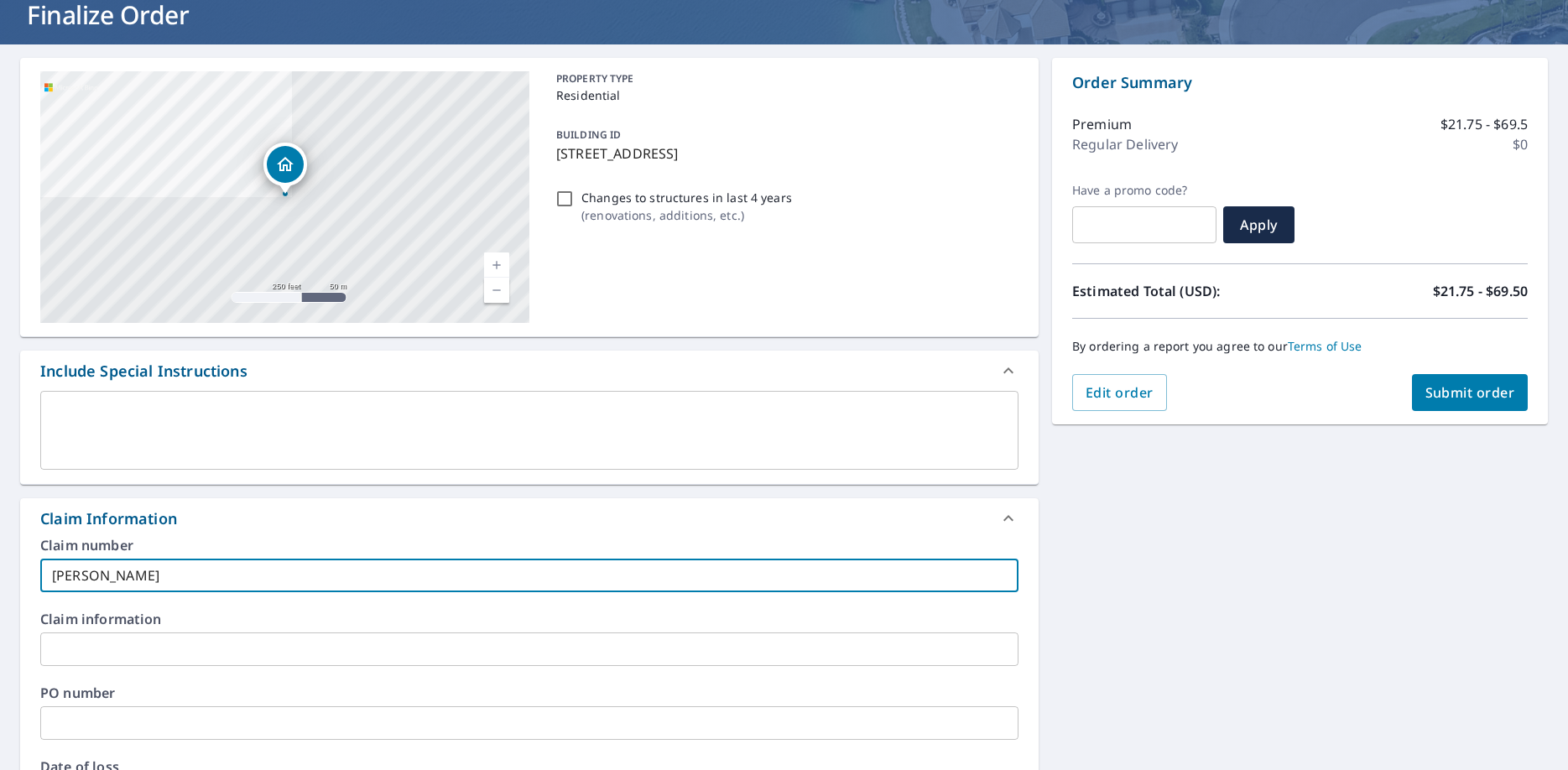 type on "[PERSON_NAME]" 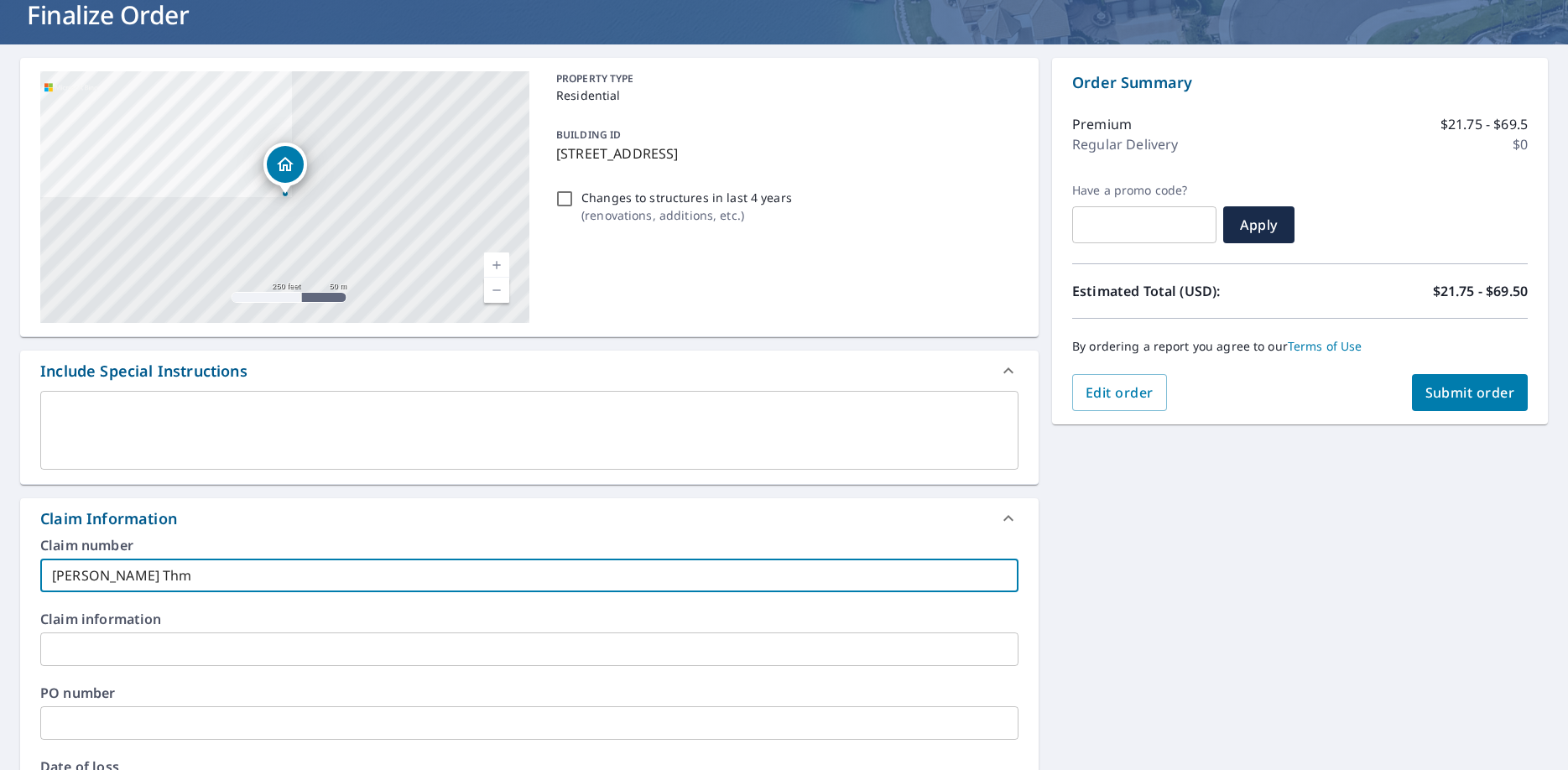 type on "[PERSON_NAME]" 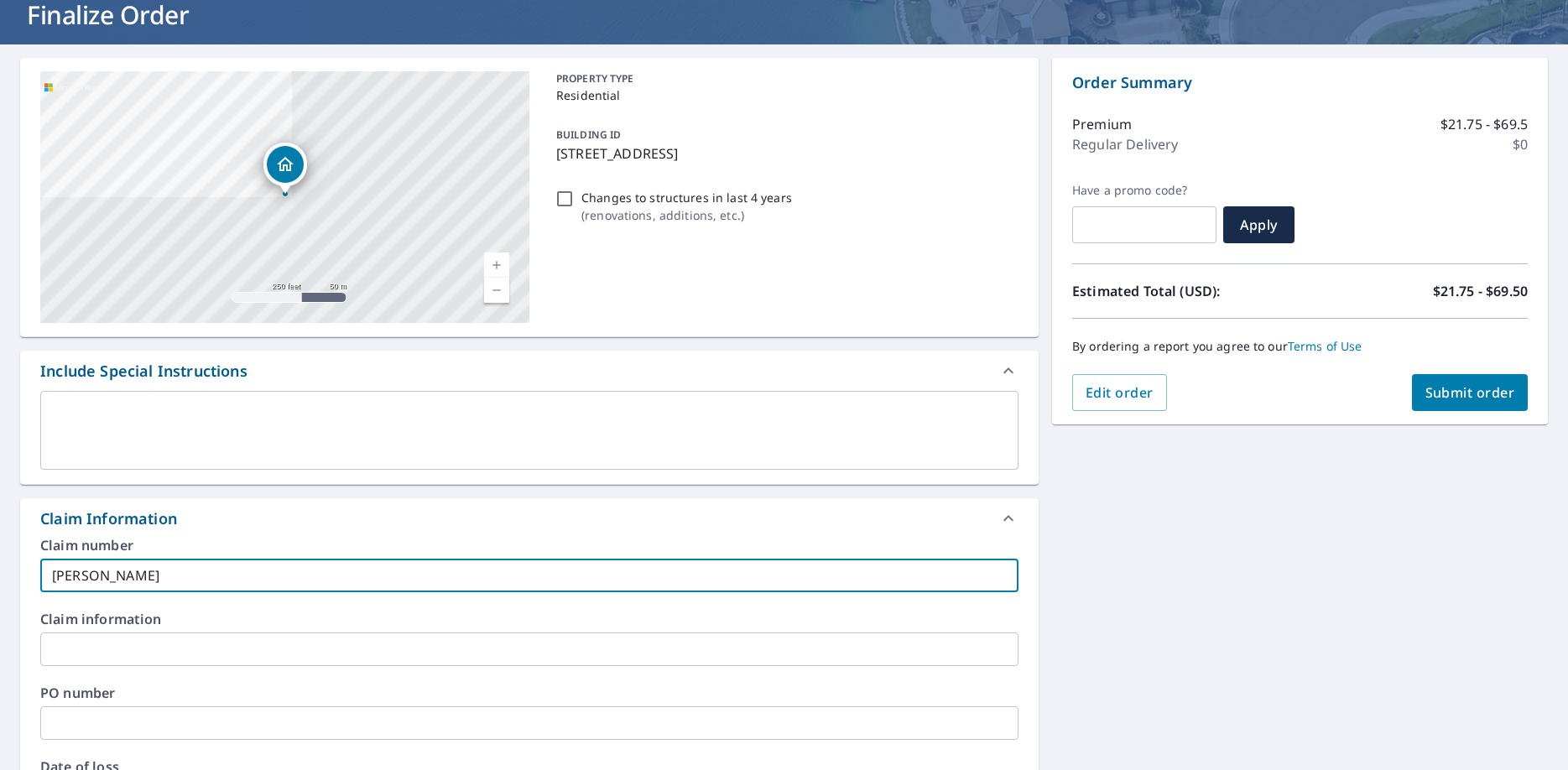 type on "[PERSON_NAME]" 